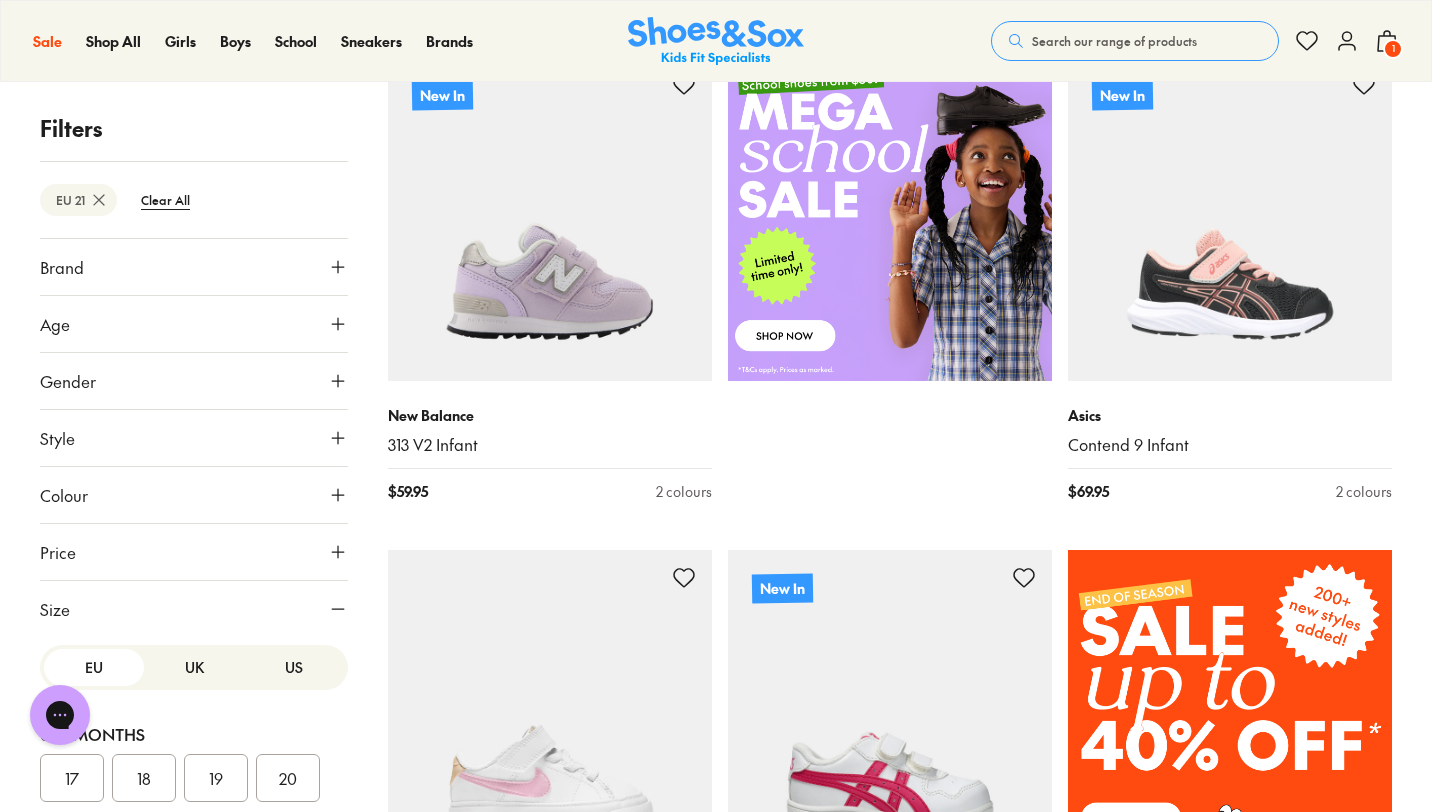scroll, scrollTop: 879, scrollLeft: 0, axis: vertical 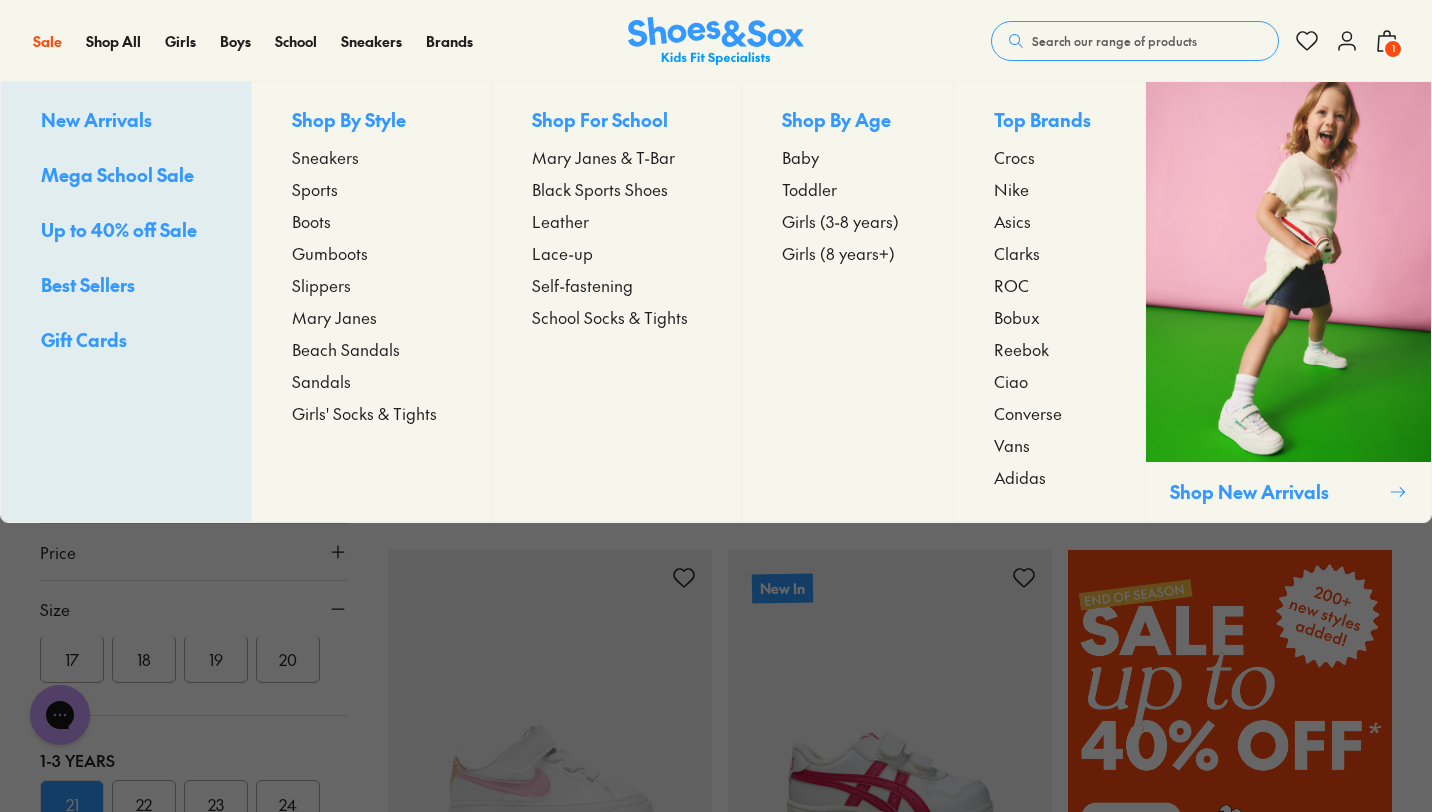 click on "Toddler" at bounding box center [809, 189] 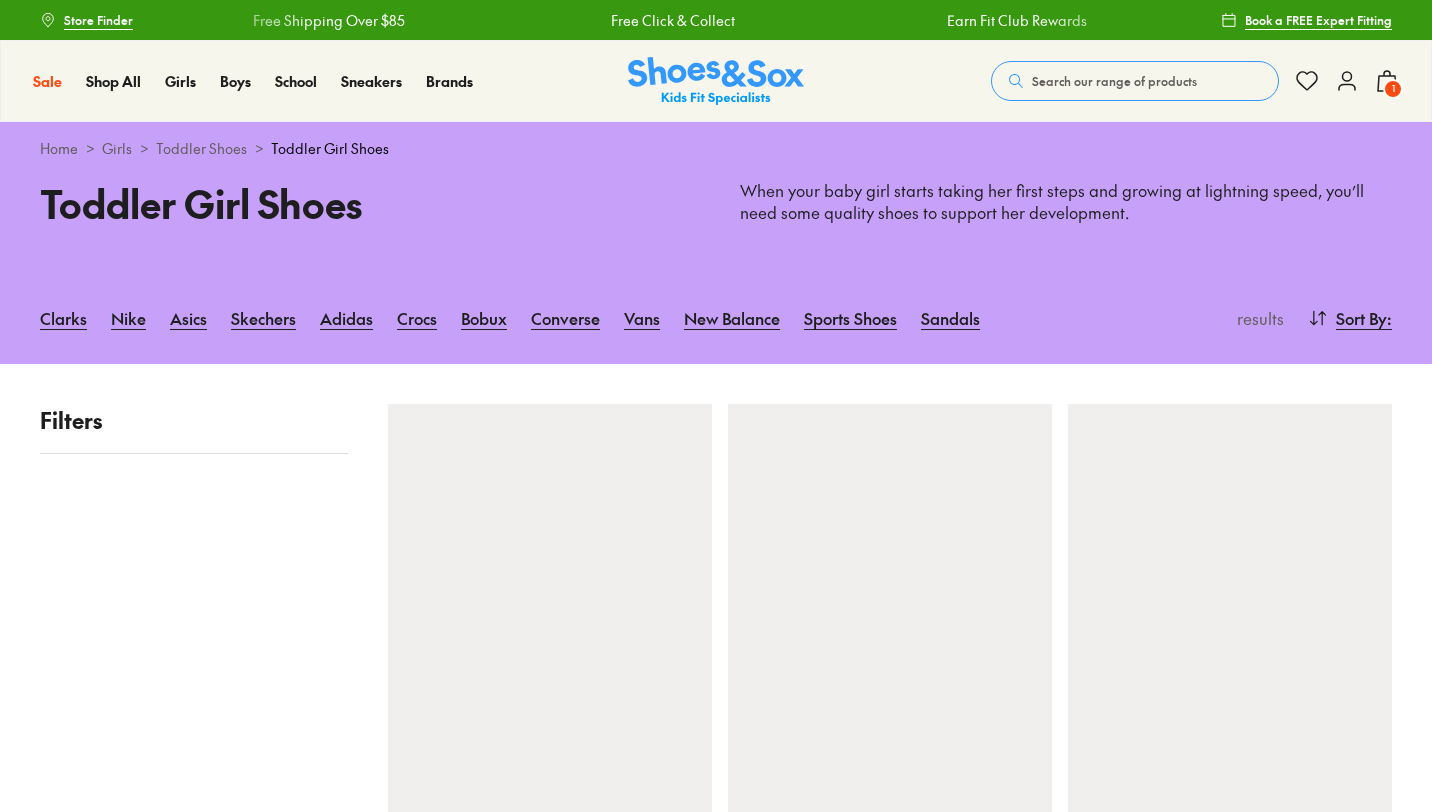 scroll, scrollTop: 0, scrollLeft: 0, axis: both 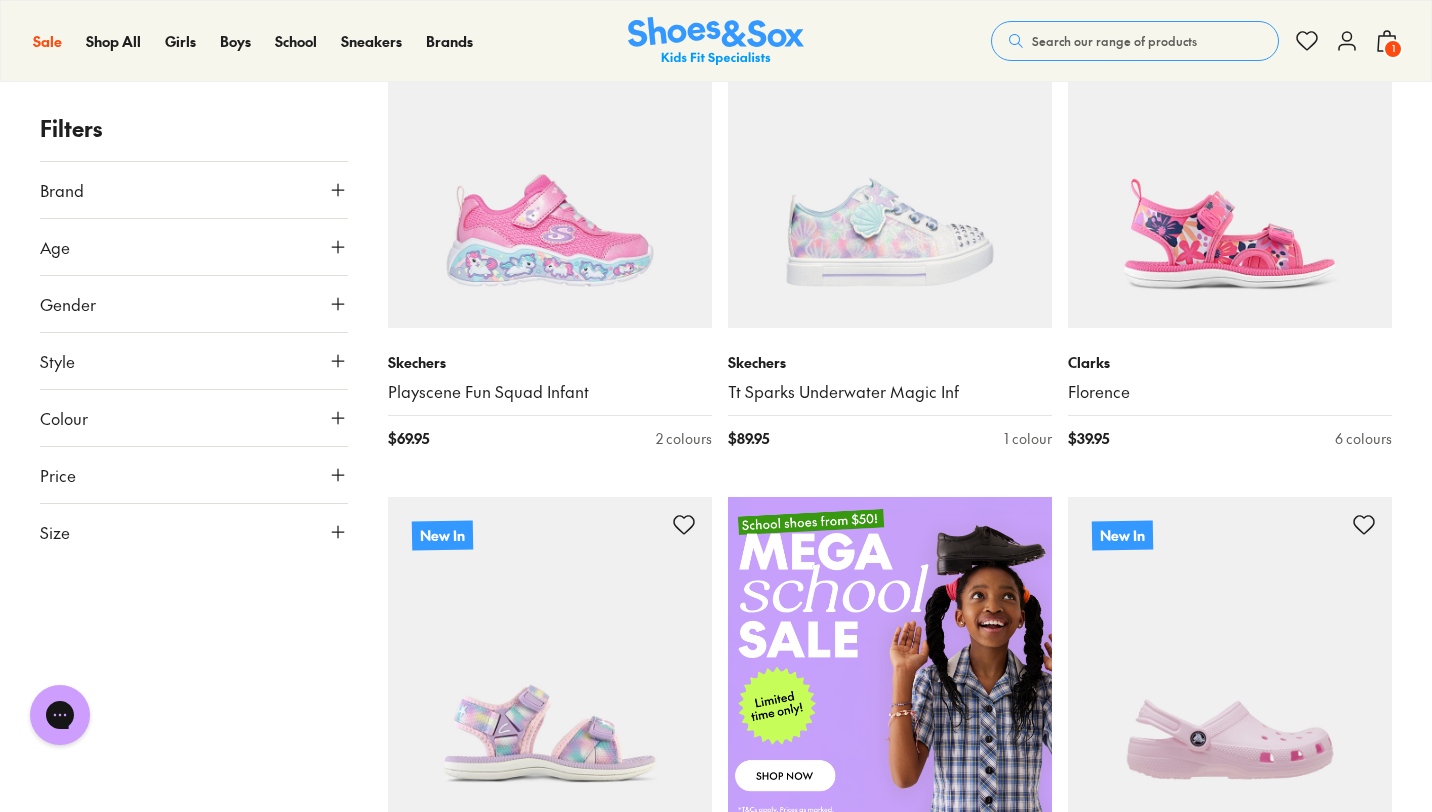 click 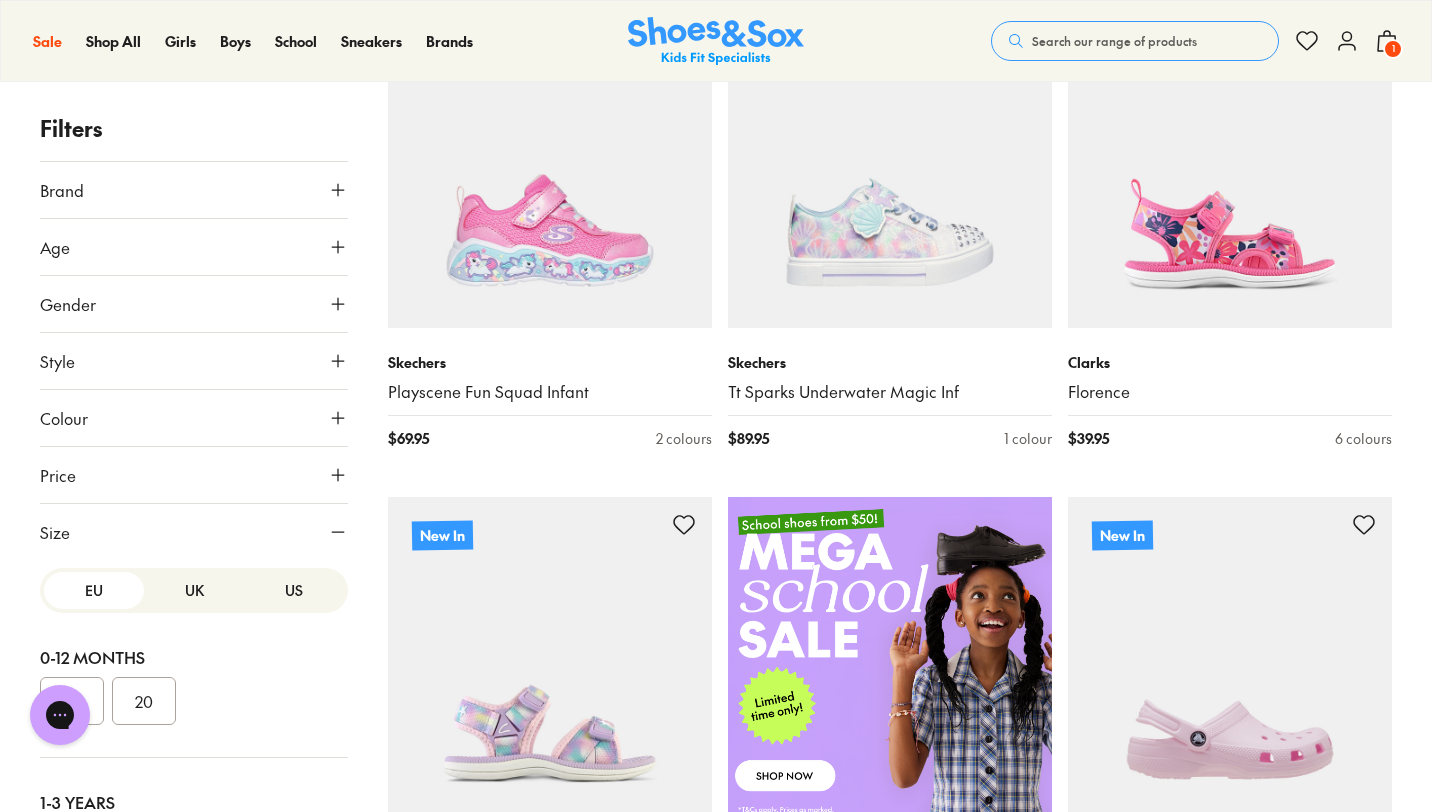 click on "19 20" at bounding box center (194, 701) 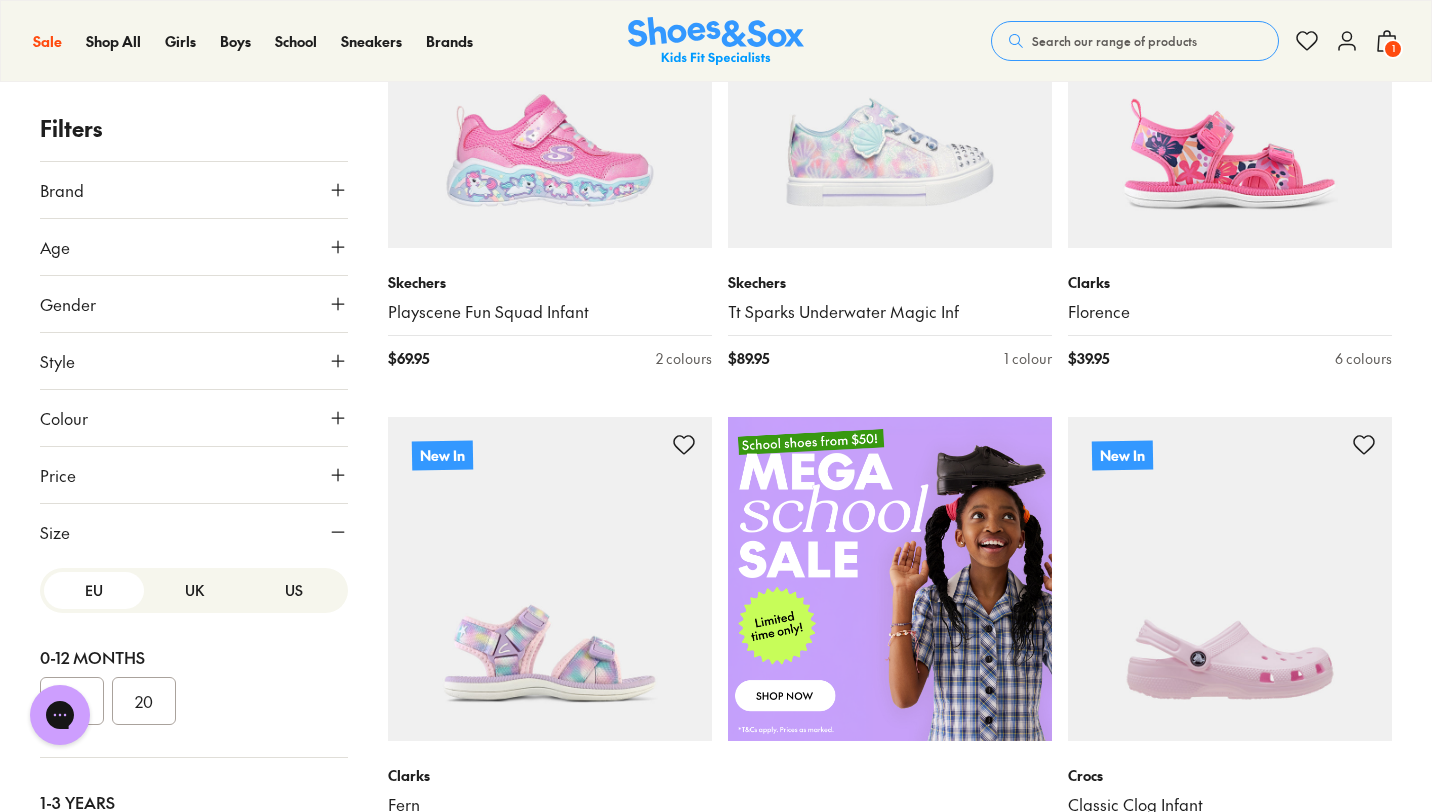 scroll, scrollTop: 520, scrollLeft: 0, axis: vertical 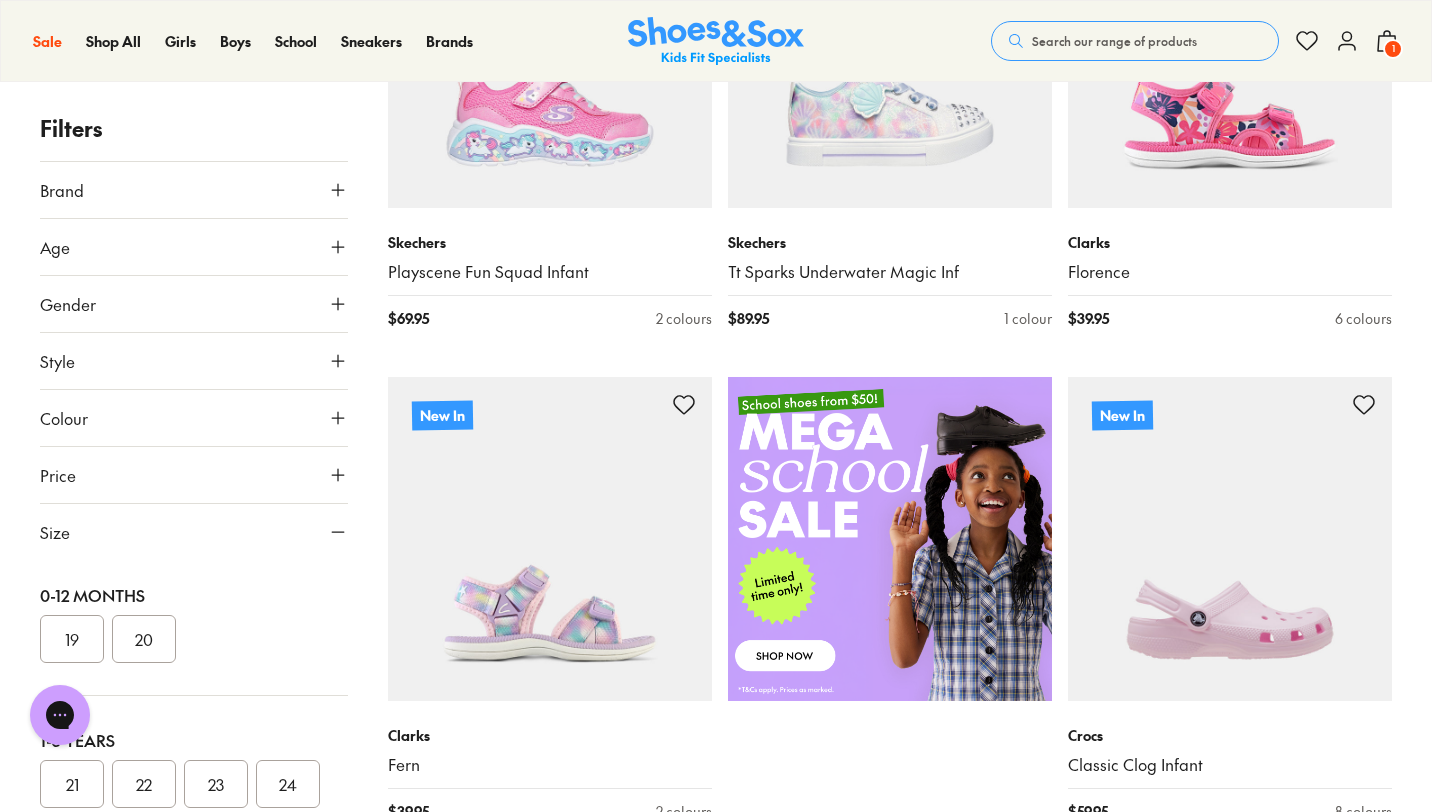 click on "21" at bounding box center [72, 784] 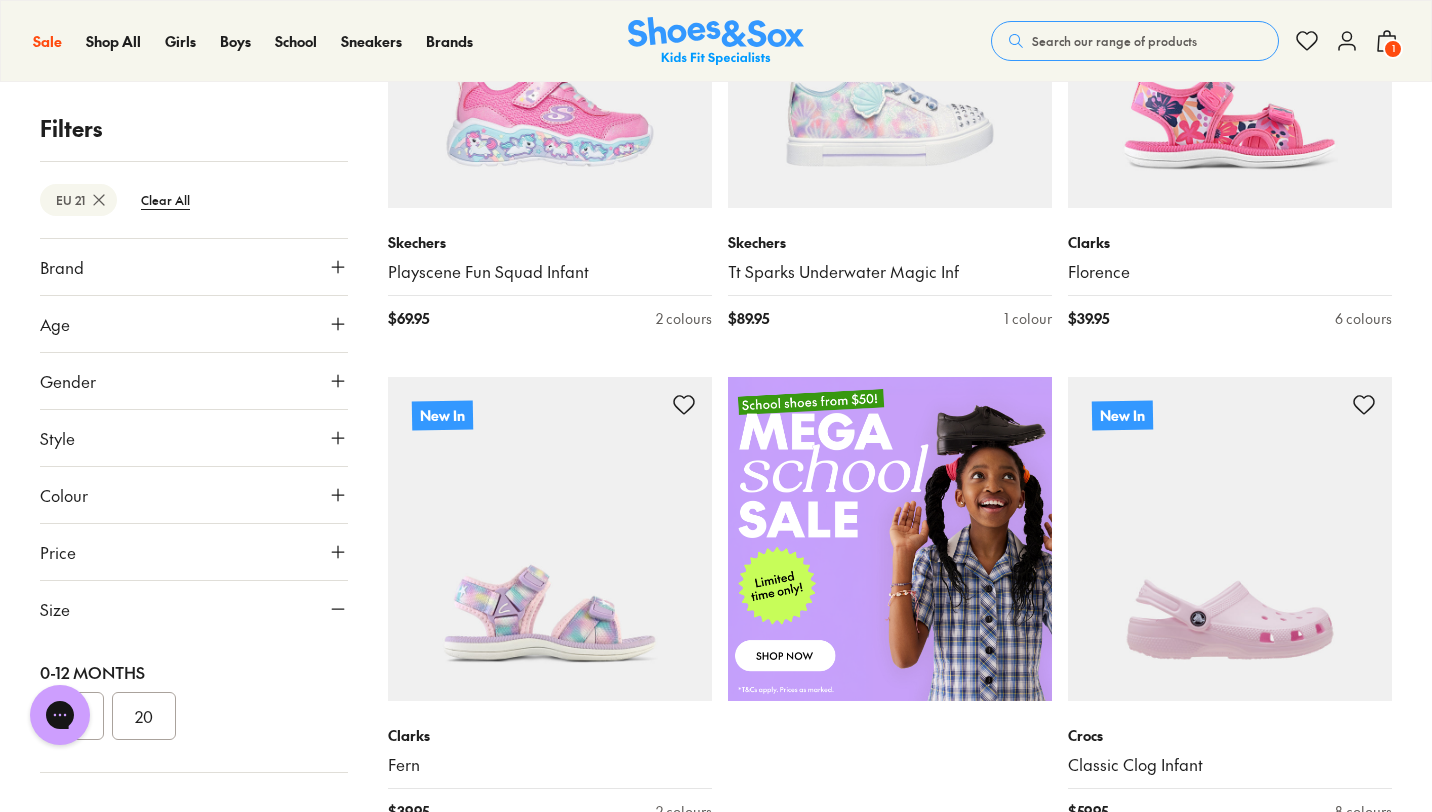 scroll, scrollTop: 162, scrollLeft: 0, axis: vertical 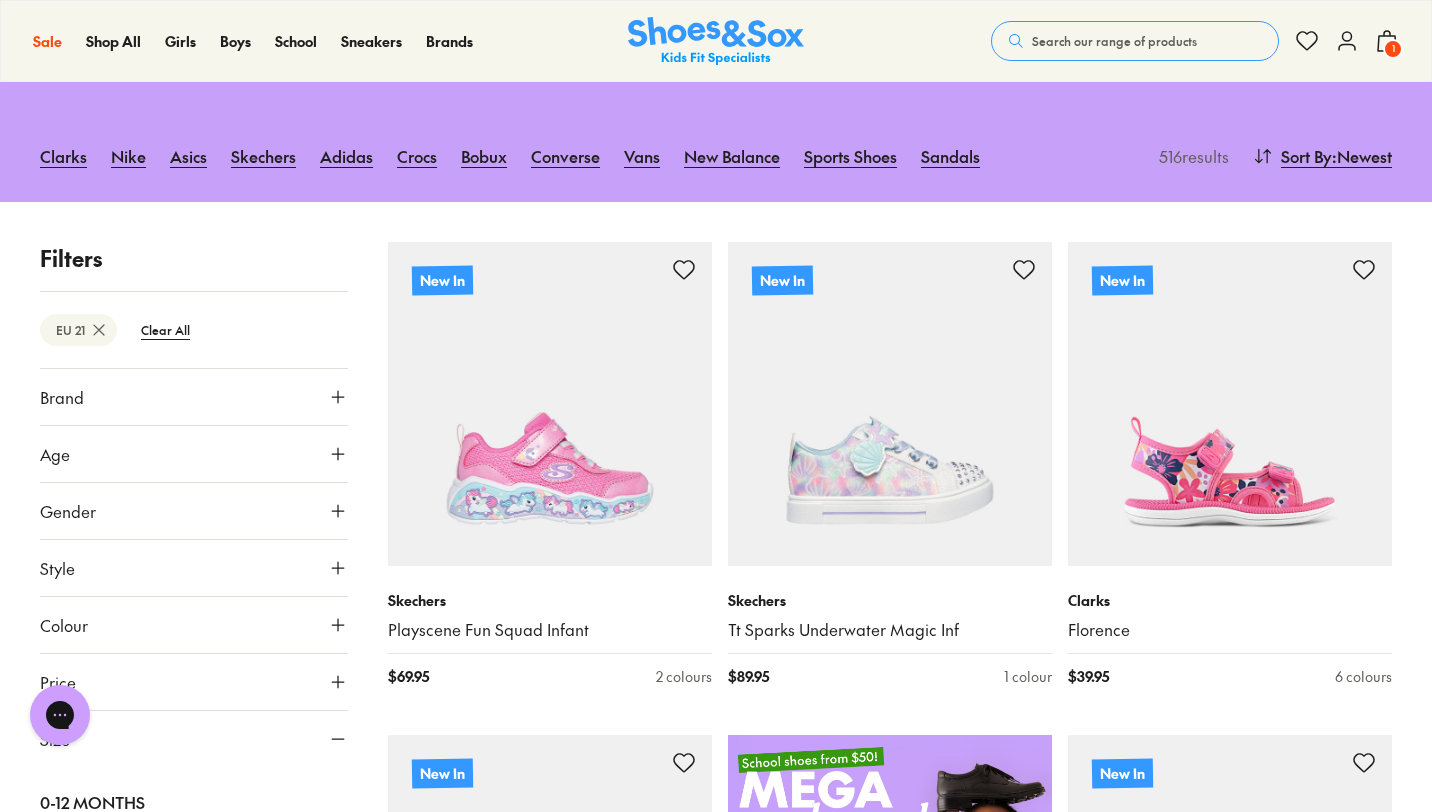 type on "***" 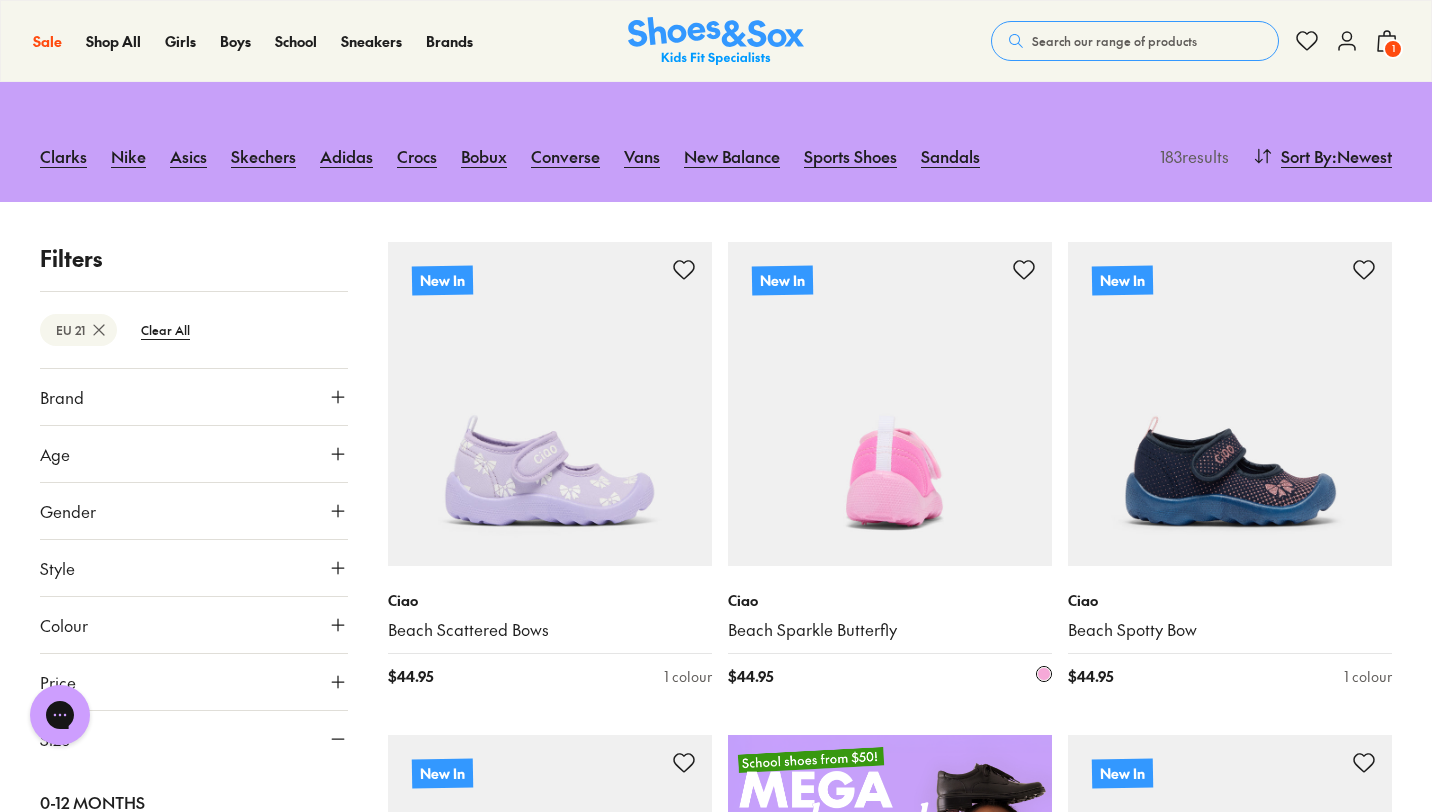 type 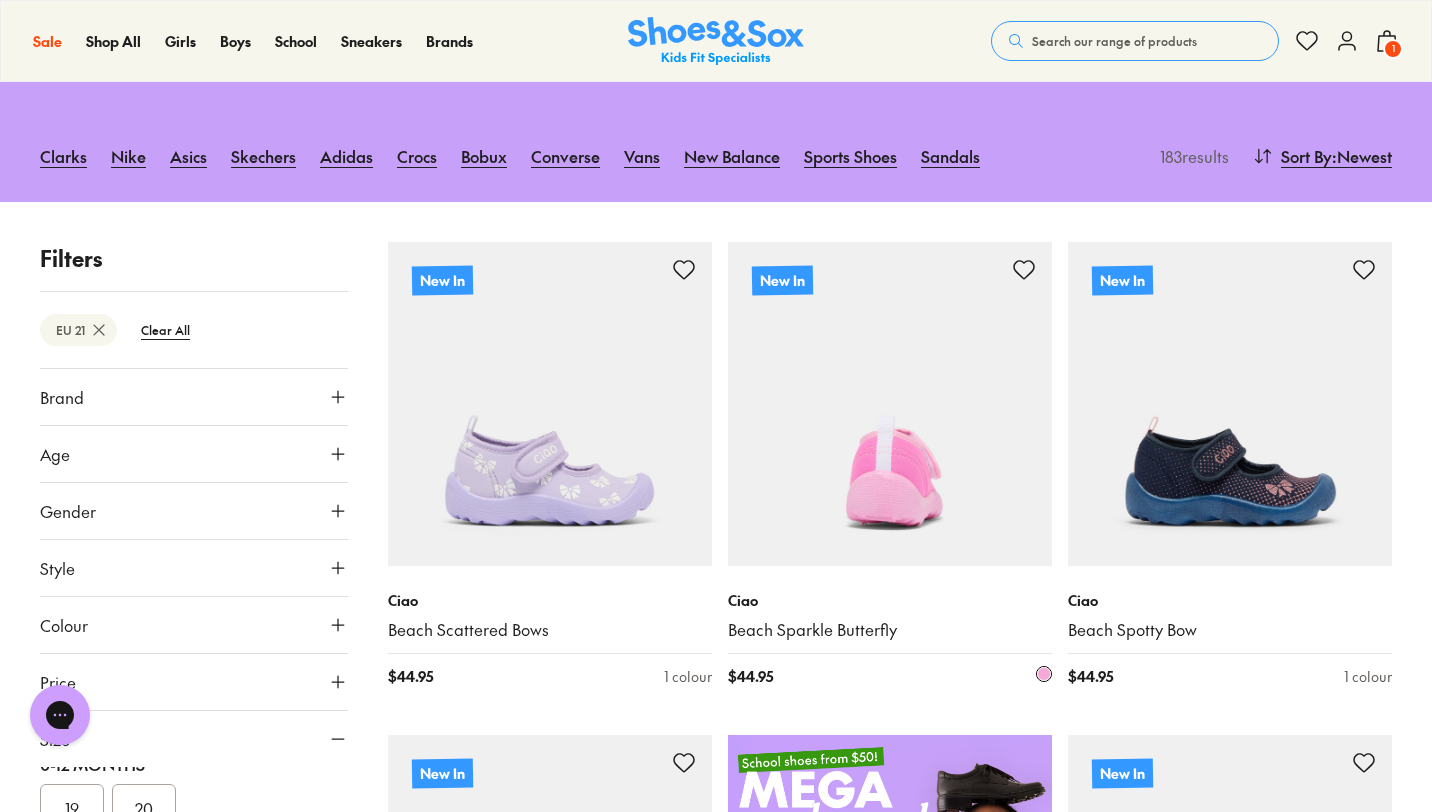 scroll, scrollTop: 102, scrollLeft: 0, axis: vertical 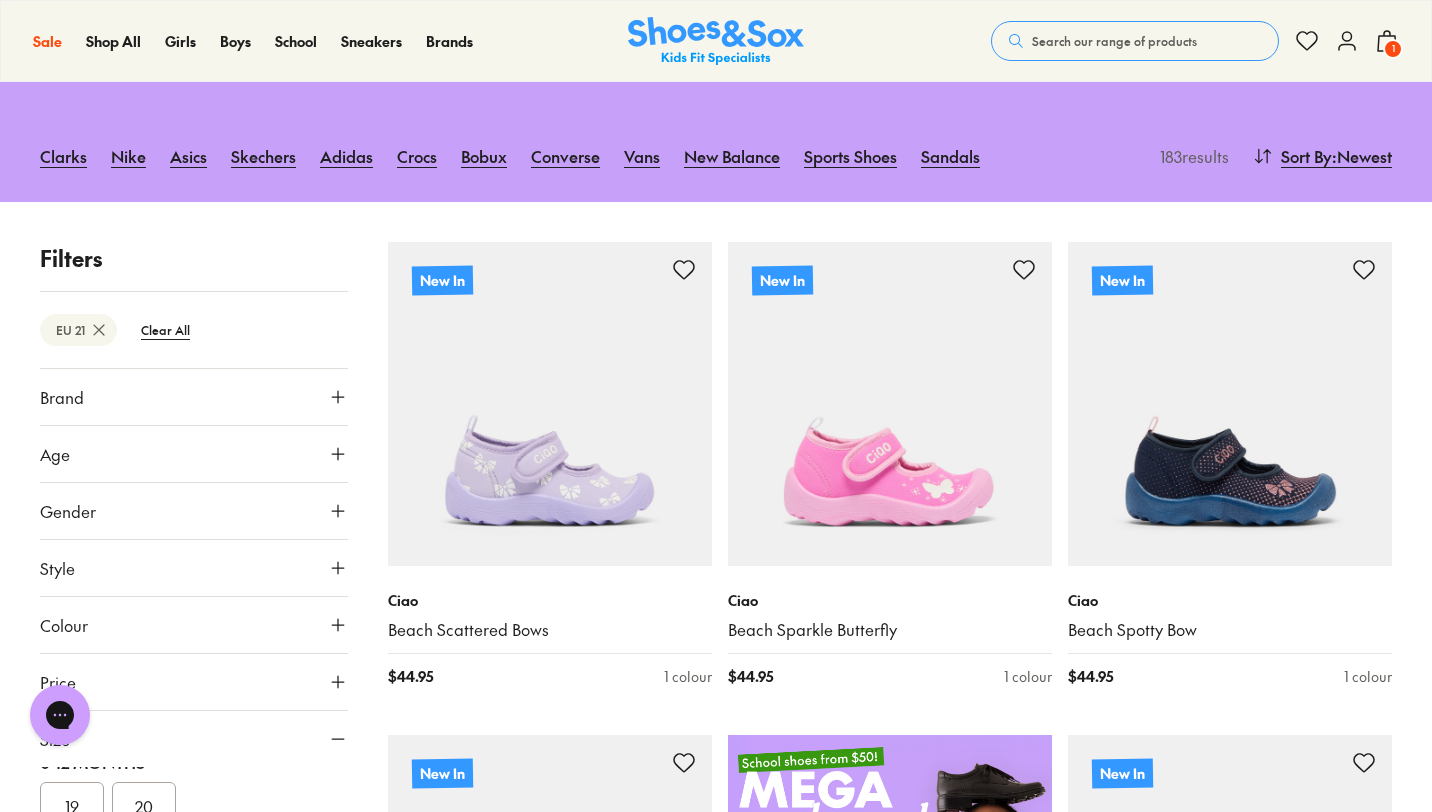 click on "Filters EU 21   Clear All Brand Adidas Originals Adidas Performance Agatha Ruiz De La Prada Asics ( 3 ) Birkenstock Bobux ( 15 ) Camper Candy ( 1 ) Ciao ( 18 ) Clarks ( 39 ) Converse ( 9 ) Crocs Garvalin ( 1 ) Harrison Kicks ( 3 ) Native New Balance ( 12 ) Nike ( 33 ) Old Soles ( 15 ) Pablosky Puma Reebok ( 21 ) Saltwater Sandals Skechers Startrite Sun-San by Salt Water Surefit ( 2 ) Teva ( 2 ) Vans ( 3 ) Walnut ( 4 ) Age Infant/Toddler ( 155 ) Youth Junior Pre Walker ( 19 ) Infant ( 7 ) Senior Gender All Girls Unisex Style Sneakers ( 63 ) Sandals ( 19 ) Boots ( 26 ) Beach Sandals ( 14 ) Sport ( 19 ) Shoes ( 17 ) Prewalker ( 19 ) School Gumboots ( 4 ) Slippers Colour Pink ( 45 ) Black ( 25 ) White ( 38 ) Purple ( 16 ) Blue ( 7 ) Neutrals ( 7 ) Brown ( 7 ) Navy ( 8 ) Gold ( 4 ) Multi Colour ( 3 ) Red ( 4 ) Grey ( 8 ) Beige ( 3 ) Silver ( 2 ) Orange ( 2 ) Light Blue Green Light Purple ( 1 ) Yellow Light Pink Tan ( 1 ) Price Min $ 15 Max $ 128 Size EU UK US 0-12 Months 19 20 1-3 Years 21 22 23 24 25 26 27 28 29" at bounding box center (716, 2941) 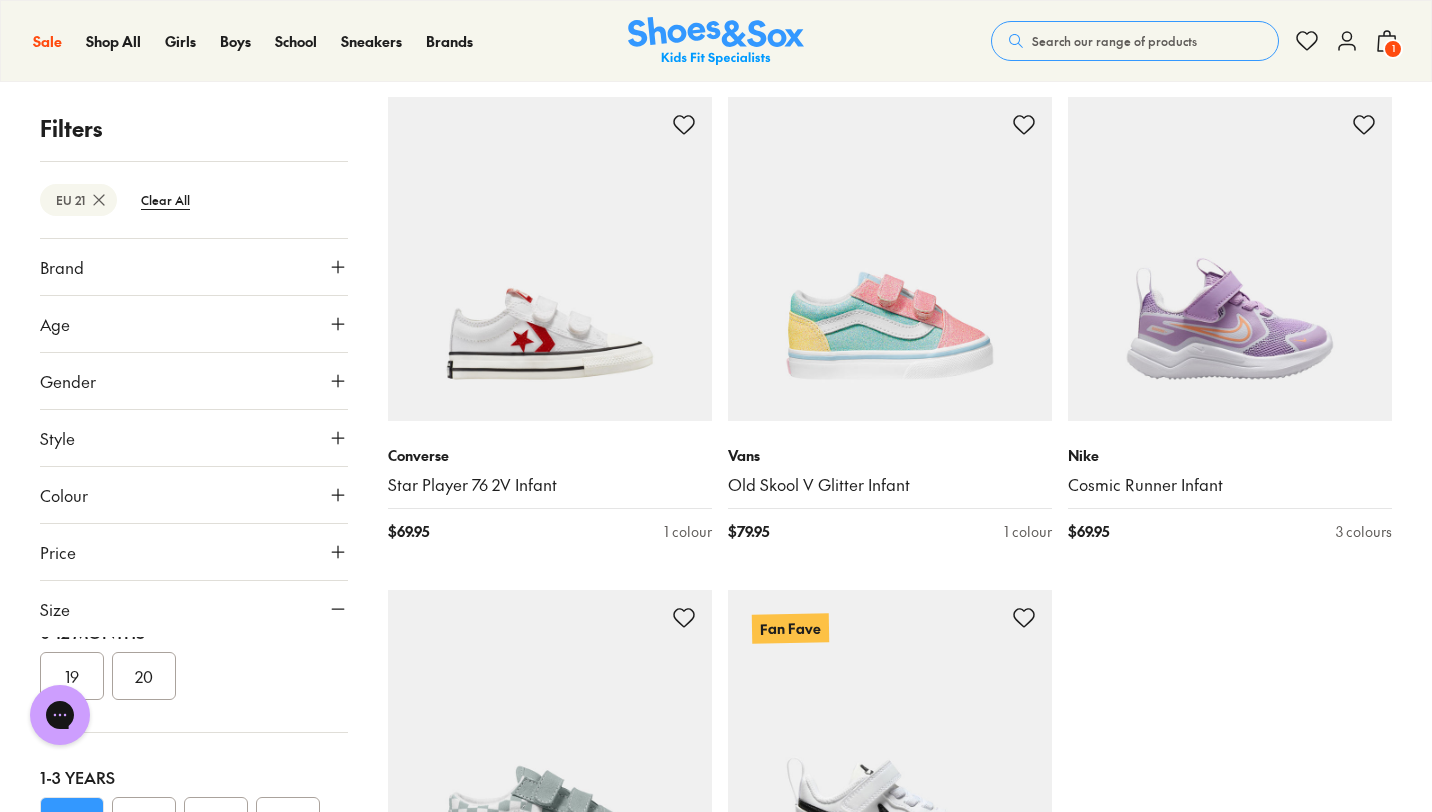 scroll, scrollTop: 4752, scrollLeft: 0, axis: vertical 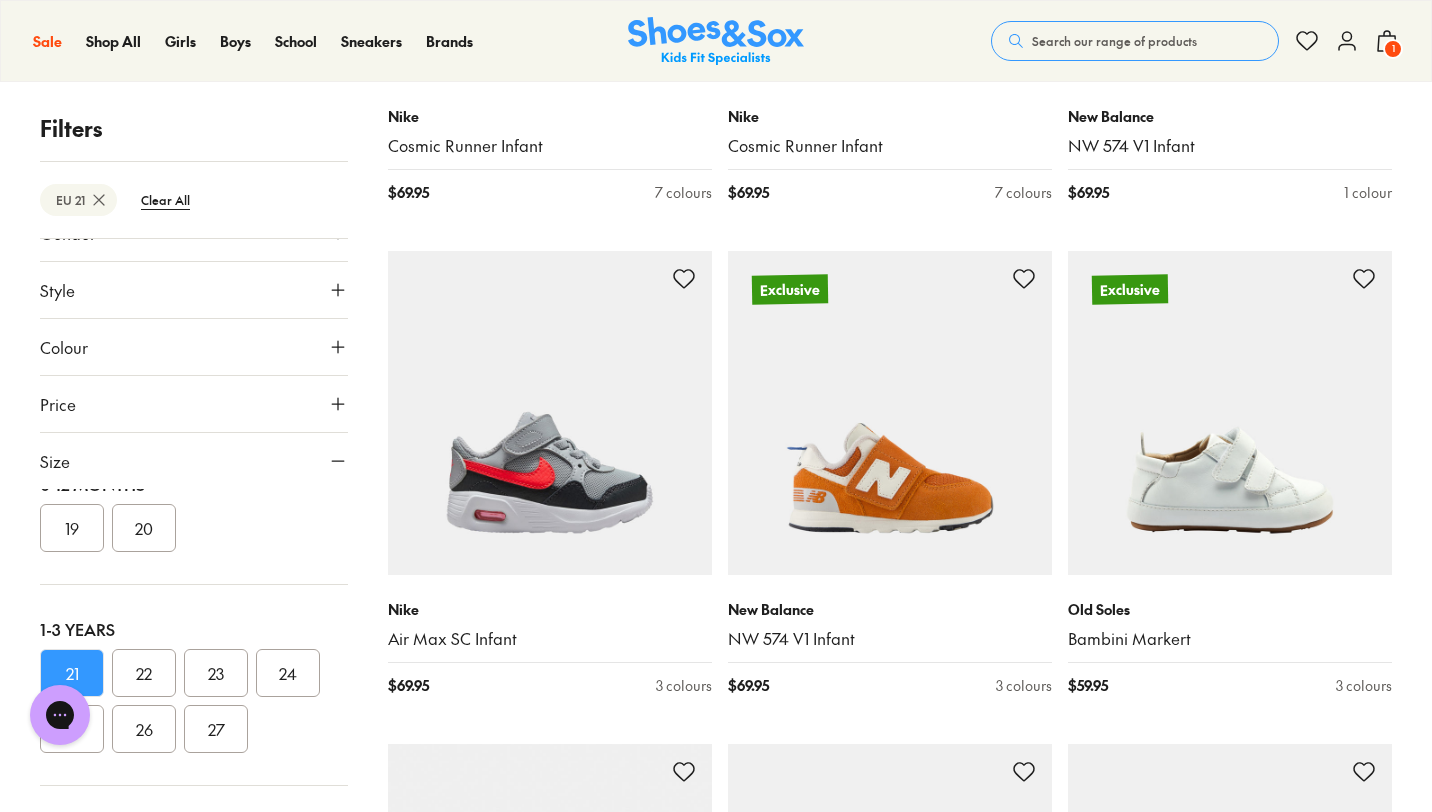 click 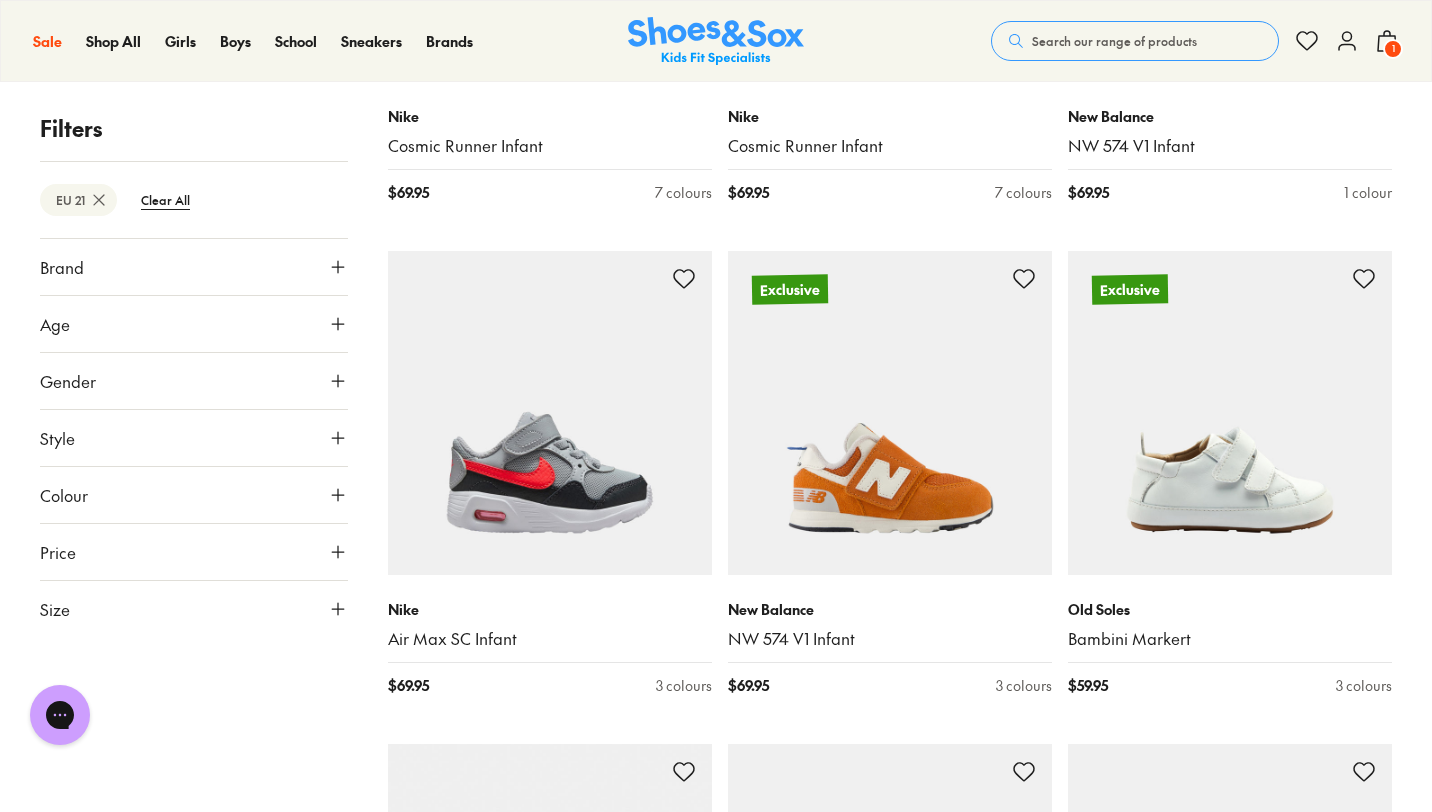 scroll, scrollTop: 0, scrollLeft: 0, axis: both 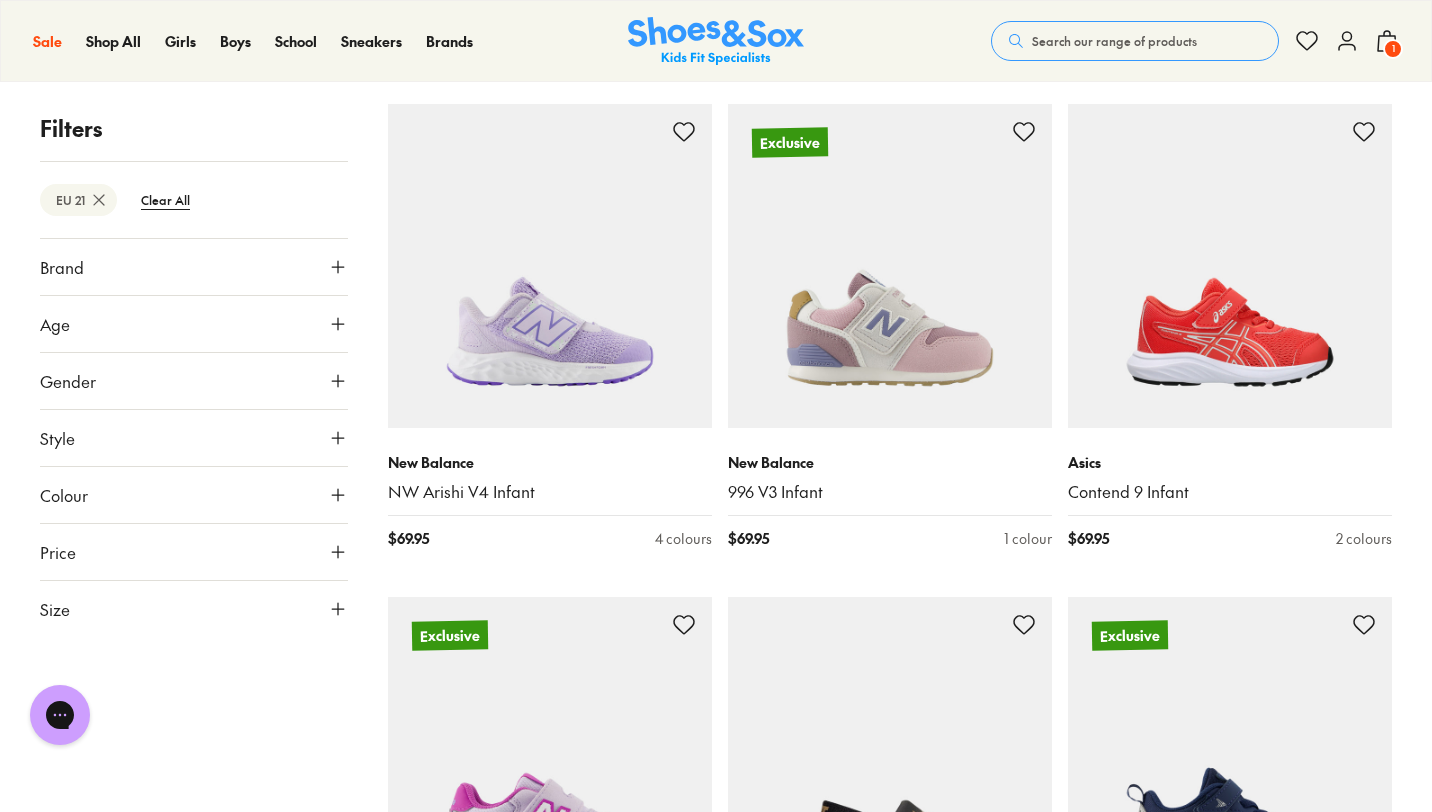 drag, startPoint x: 1414, startPoint y: 566, endPoint x: 1431, endPoint y: 561, distance: 17.720045 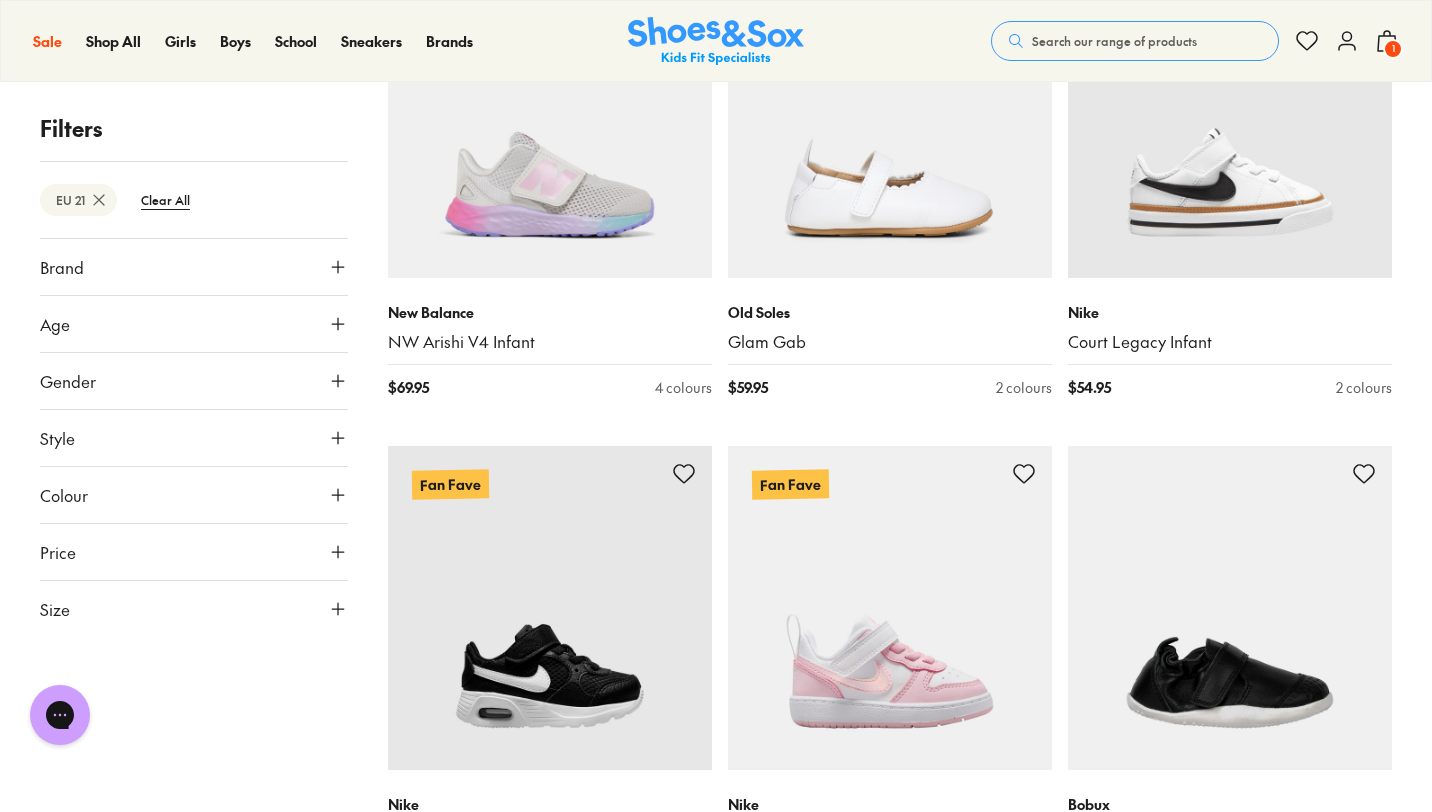 scroll, scrollTop: 9831, scrollLeft: 0, axis: vertical 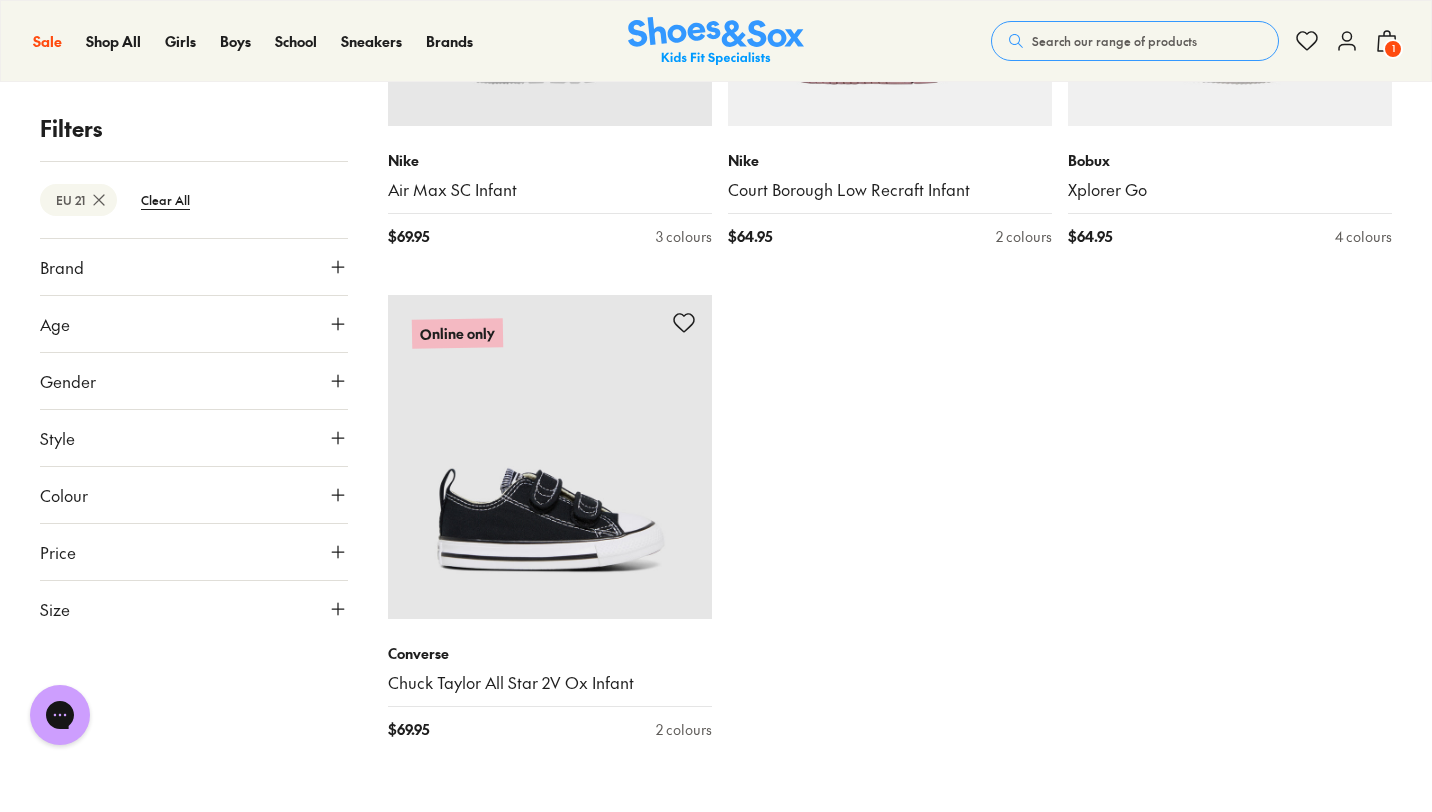type on "***" 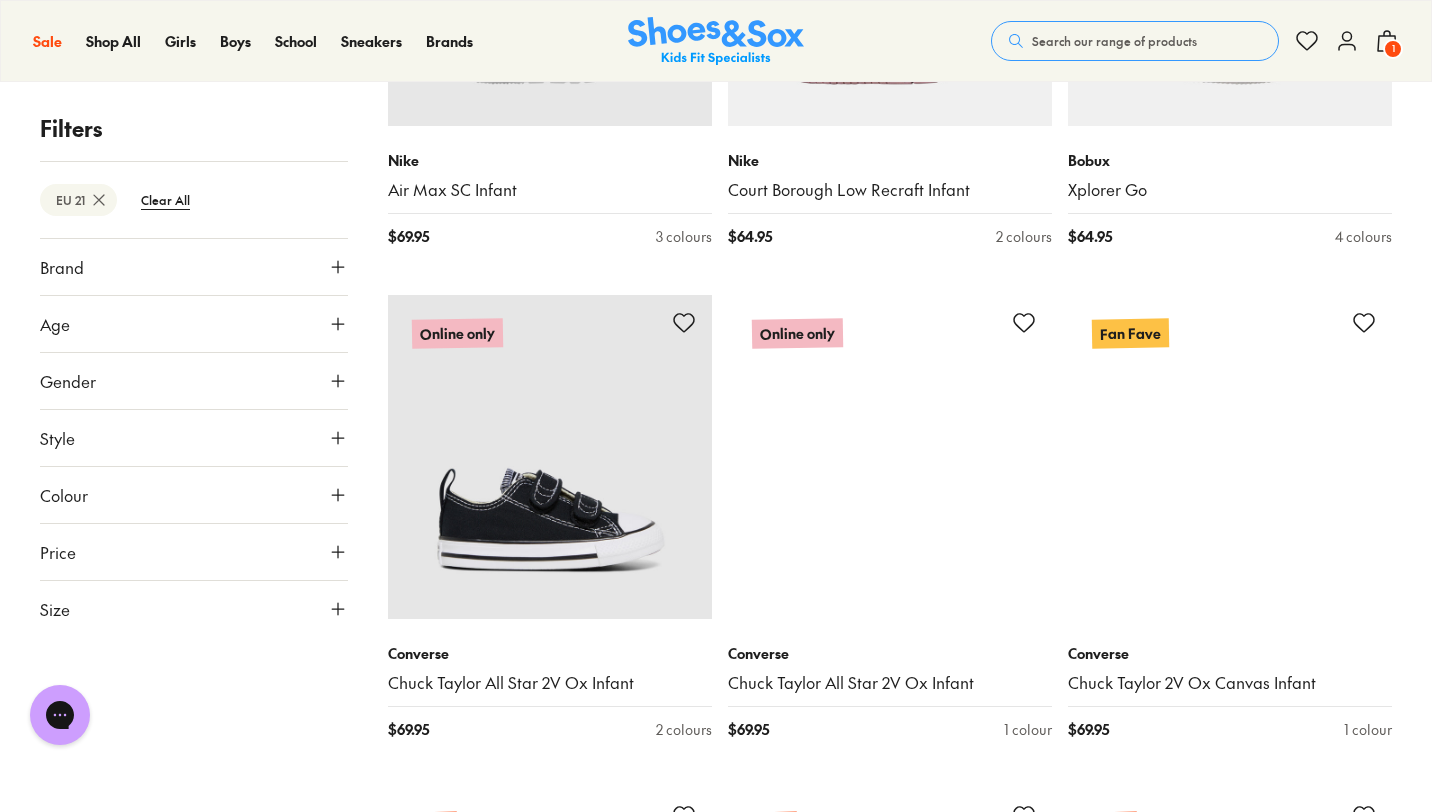 scroll, scrollTop: 11358, scrollLeft: 0, axis: vertical 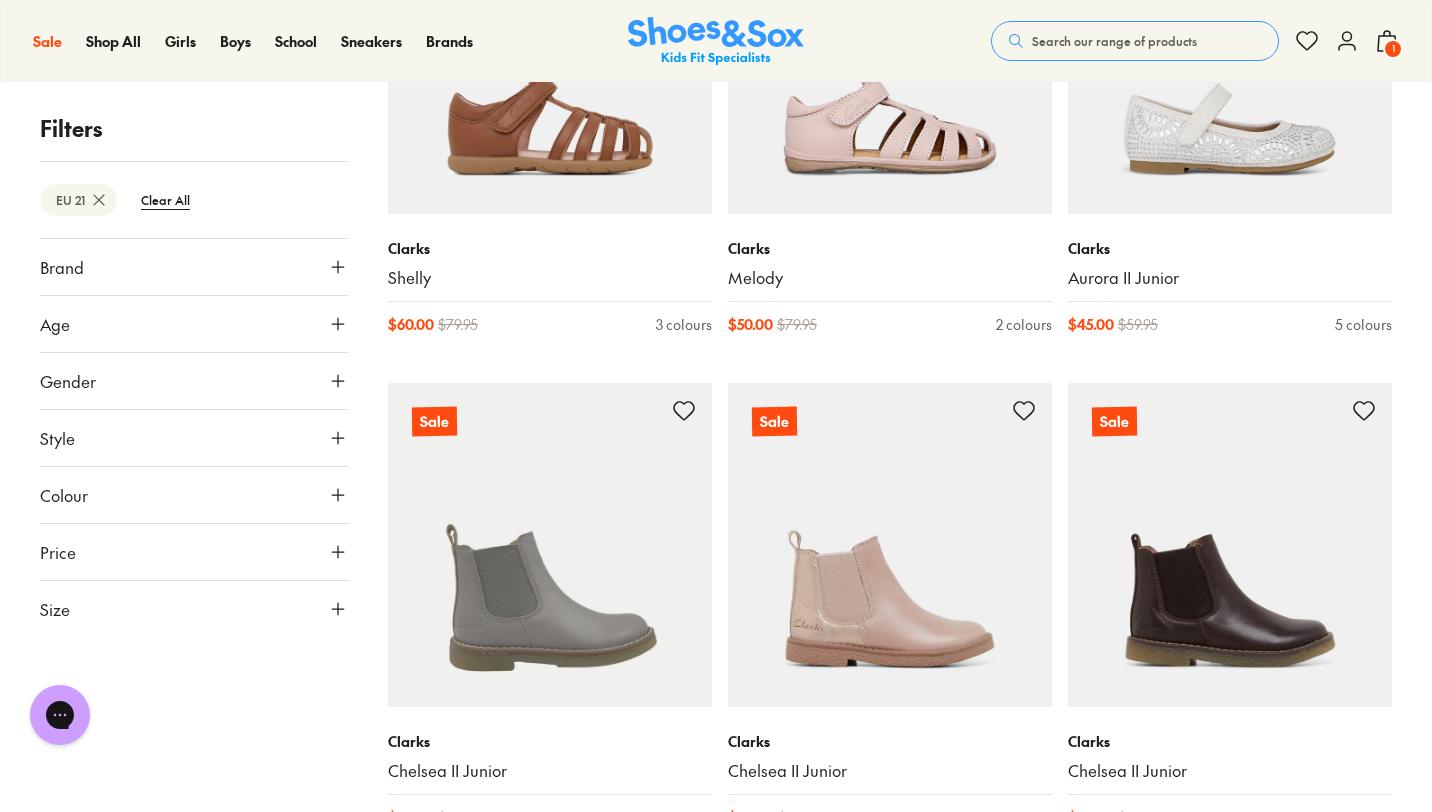 click on "Skip to Main Content
Store Finder
Free Shipping Over $85
Free Click & Collect
Earn Fit Club Rewards
Free Shipping Over $85
Free Click & Collect
Earn Fit Club Rewards
Book a FREE Expert Fitting
Sale
Sale
Shop All
Mega School Sale
Up to 40% off Sale
$5 Toys" at bounding box center (716, -2658) 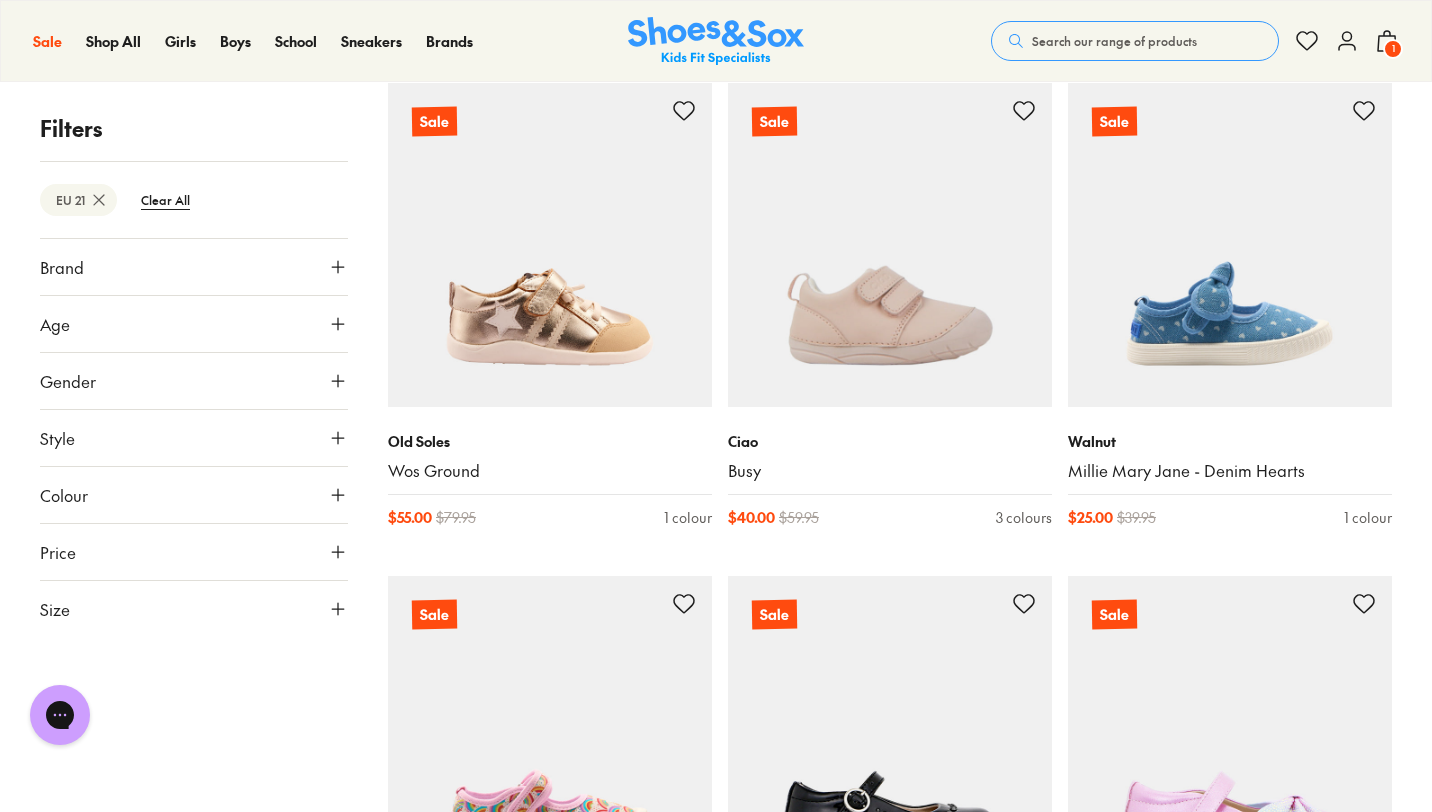 scroll, scrollTop: 14209, scrollLeft: 0, axis: vertical 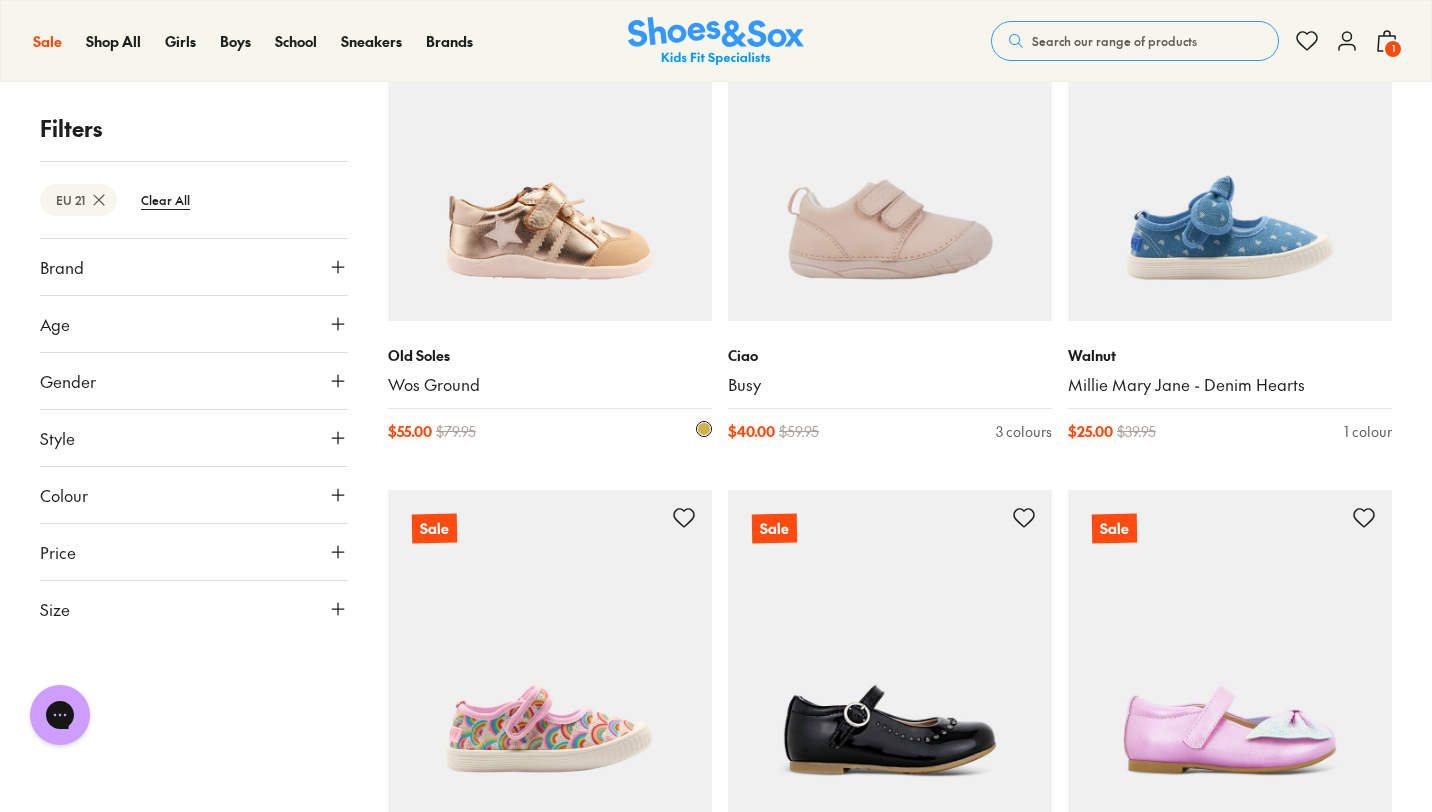 click at bounding box center (550, 159) 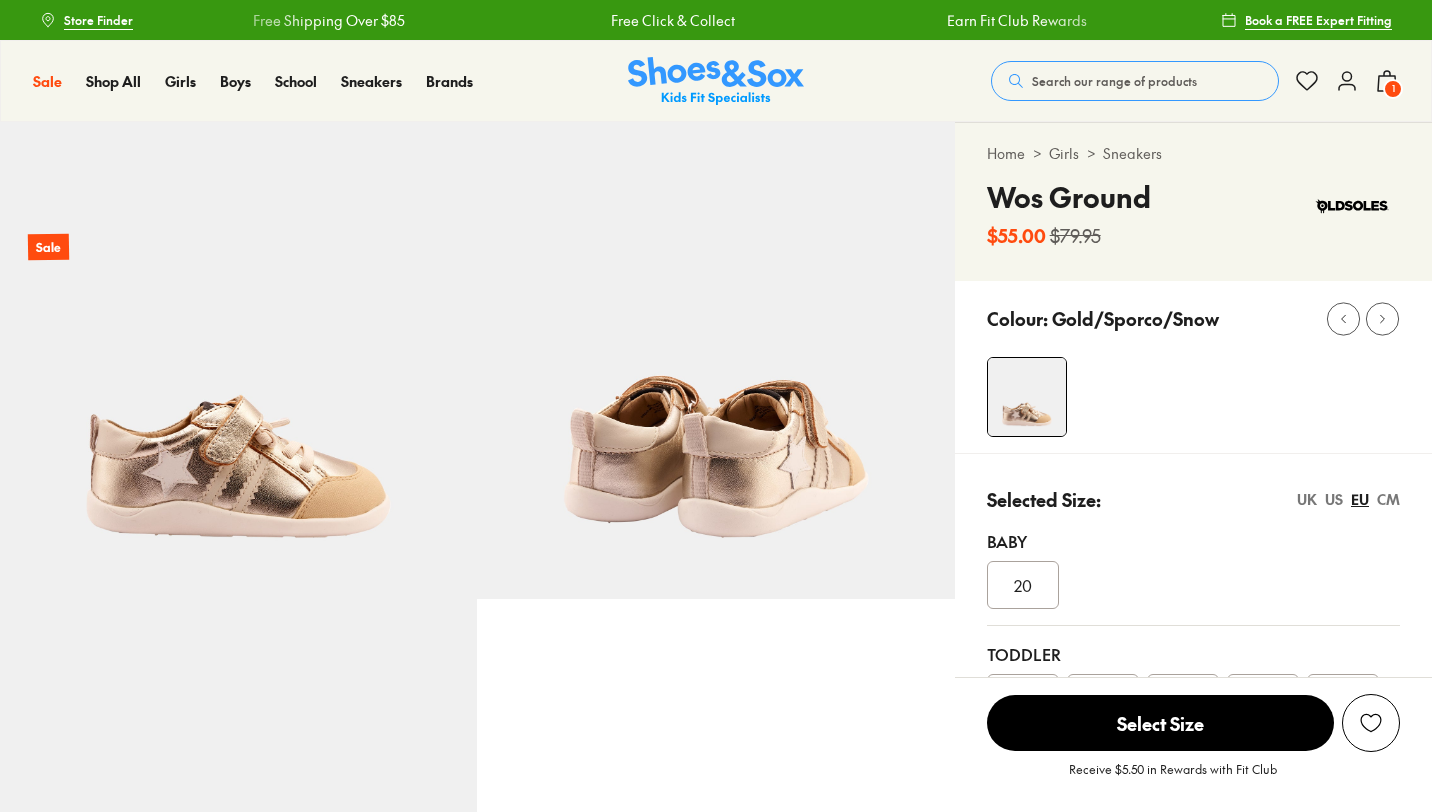 scroll, scrollTop: 0, scrollLeft: 0, axis: both 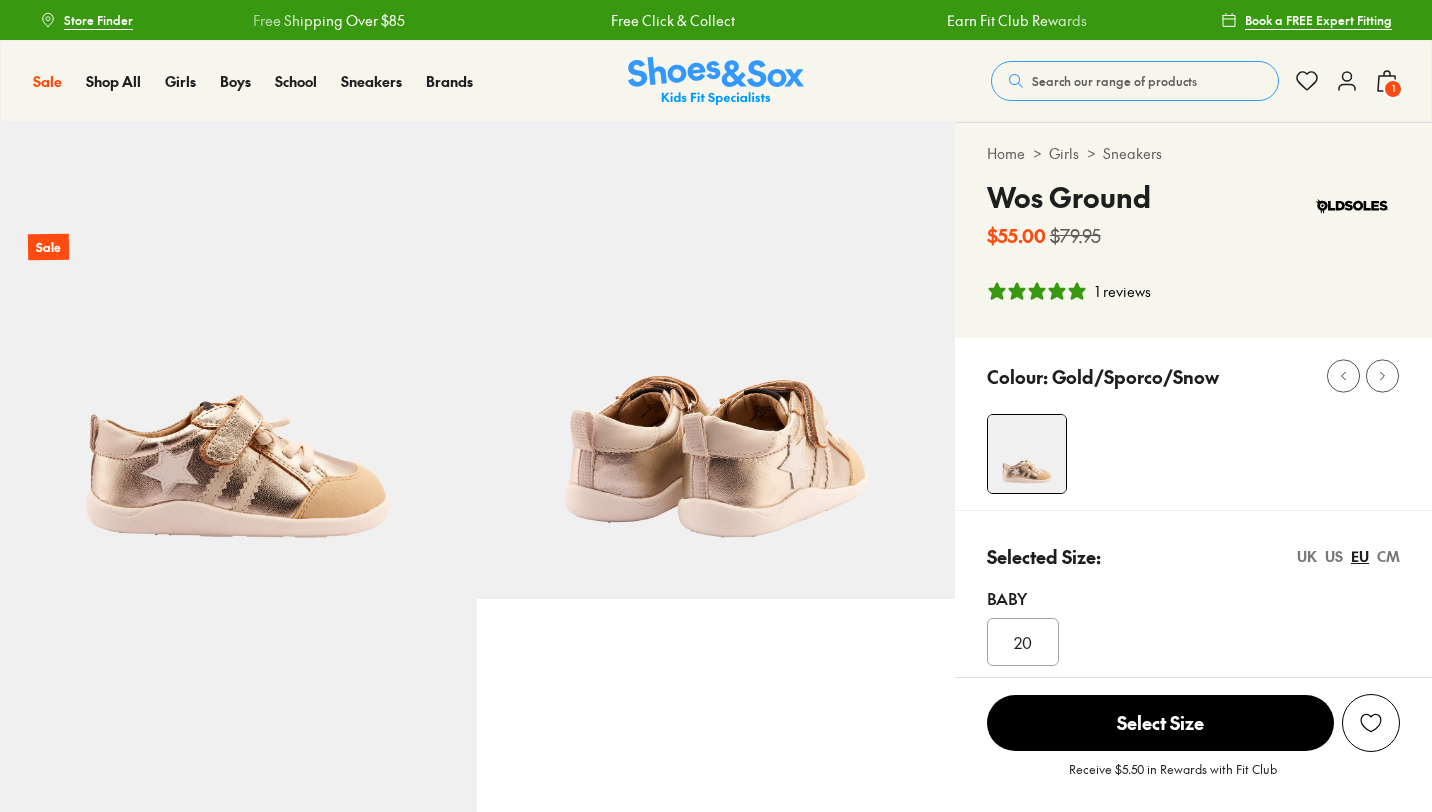 select on "*" 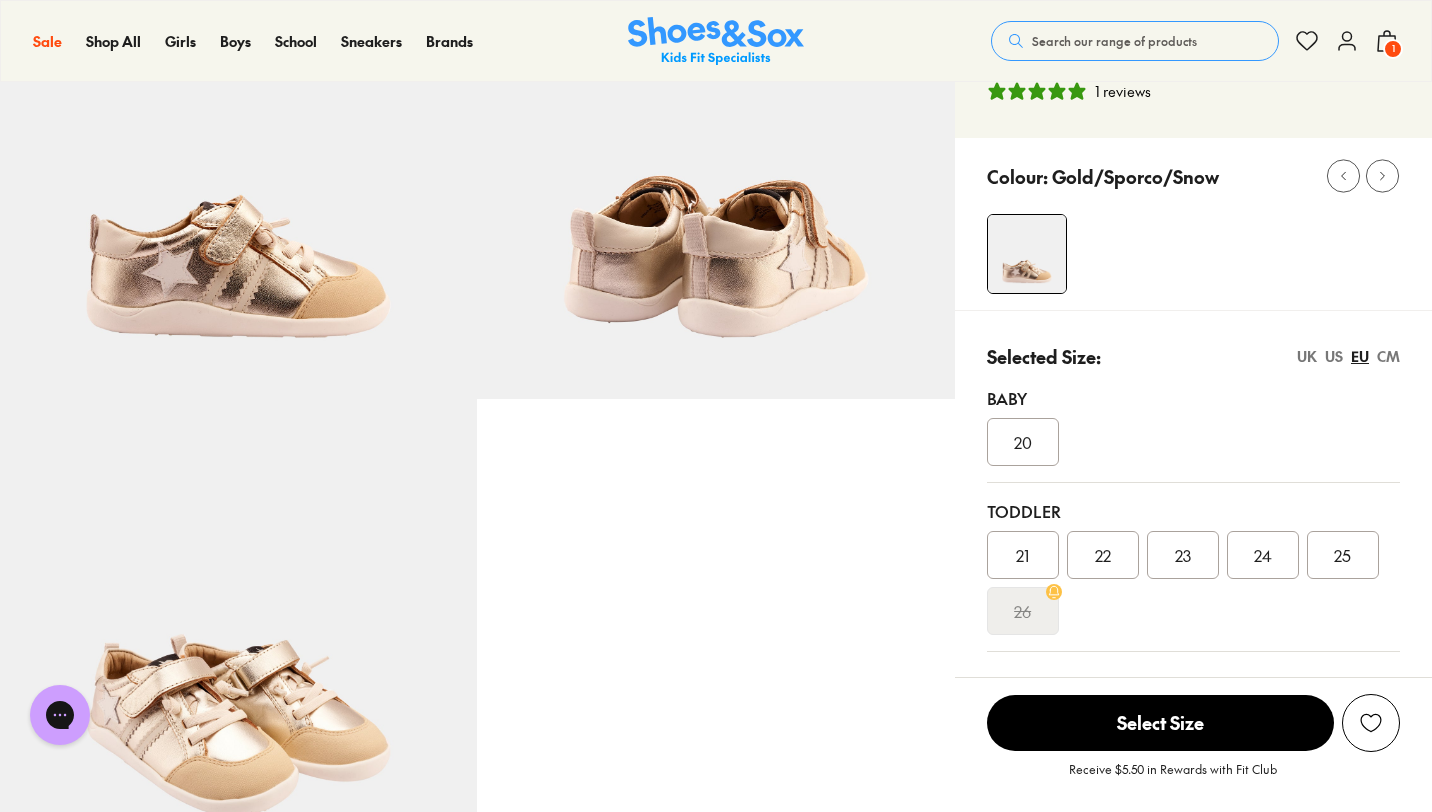 scroll, scrollTop: 0, scrollLeft: 0, axis: both 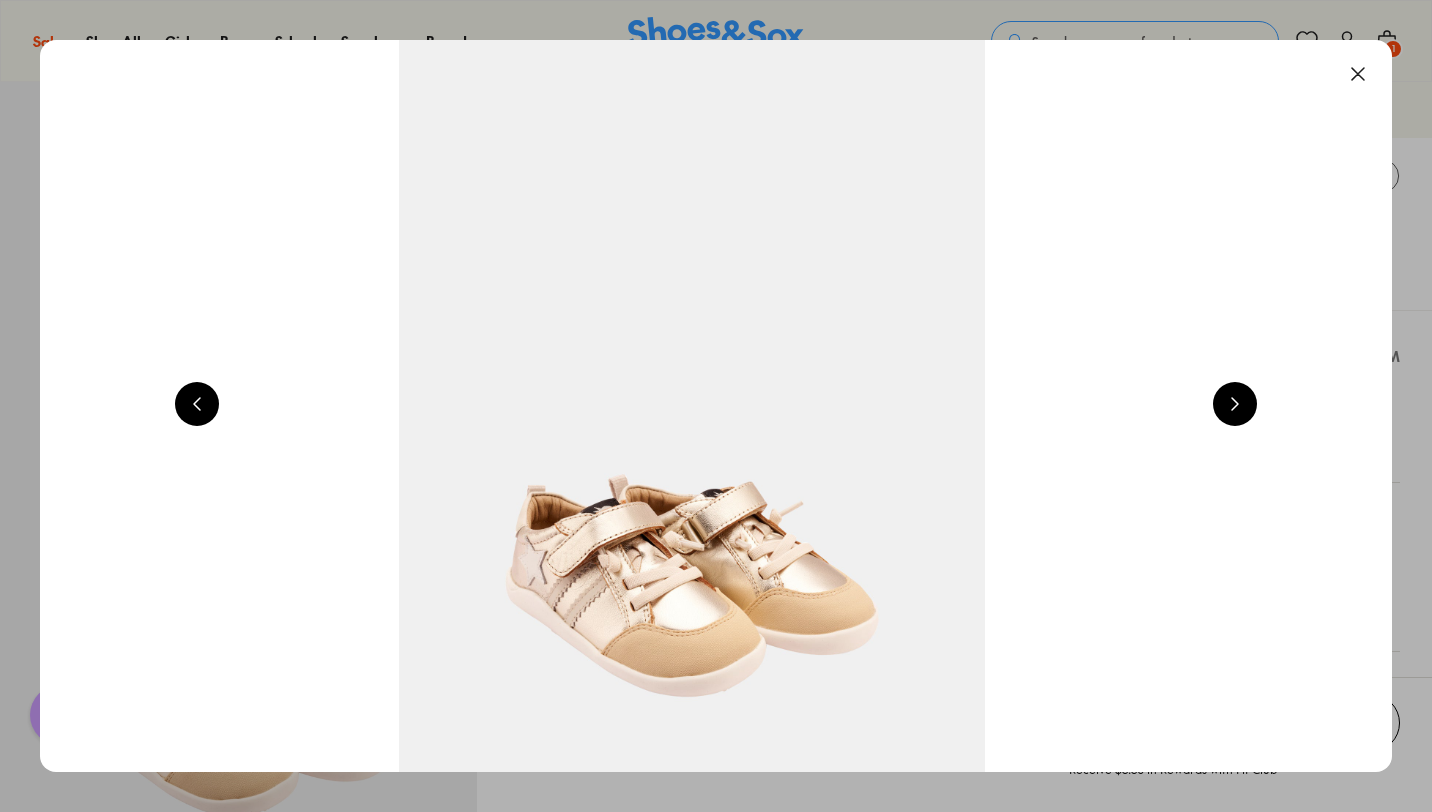 click at bounding box center (1235, 404) 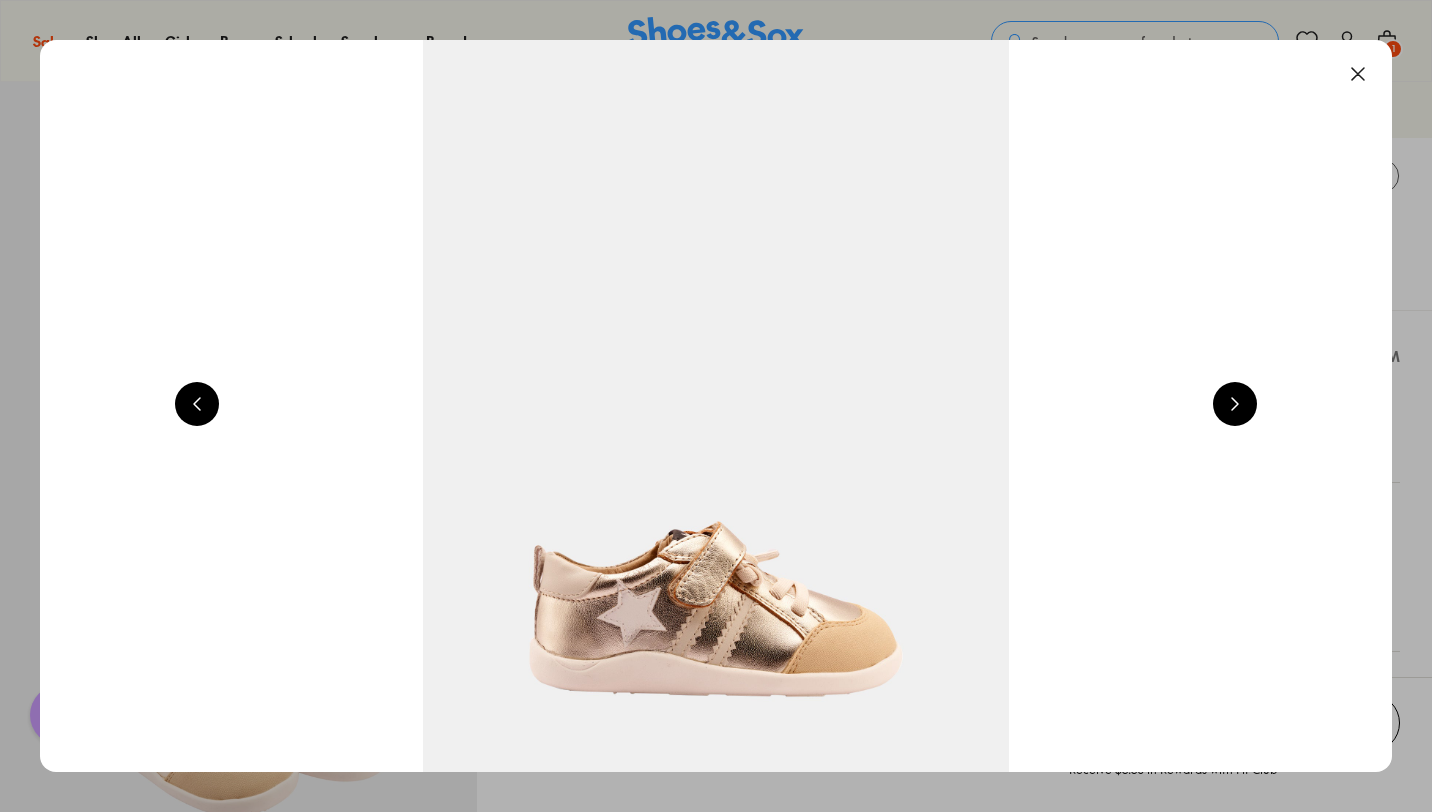 click at bounding box center (1235, 404) 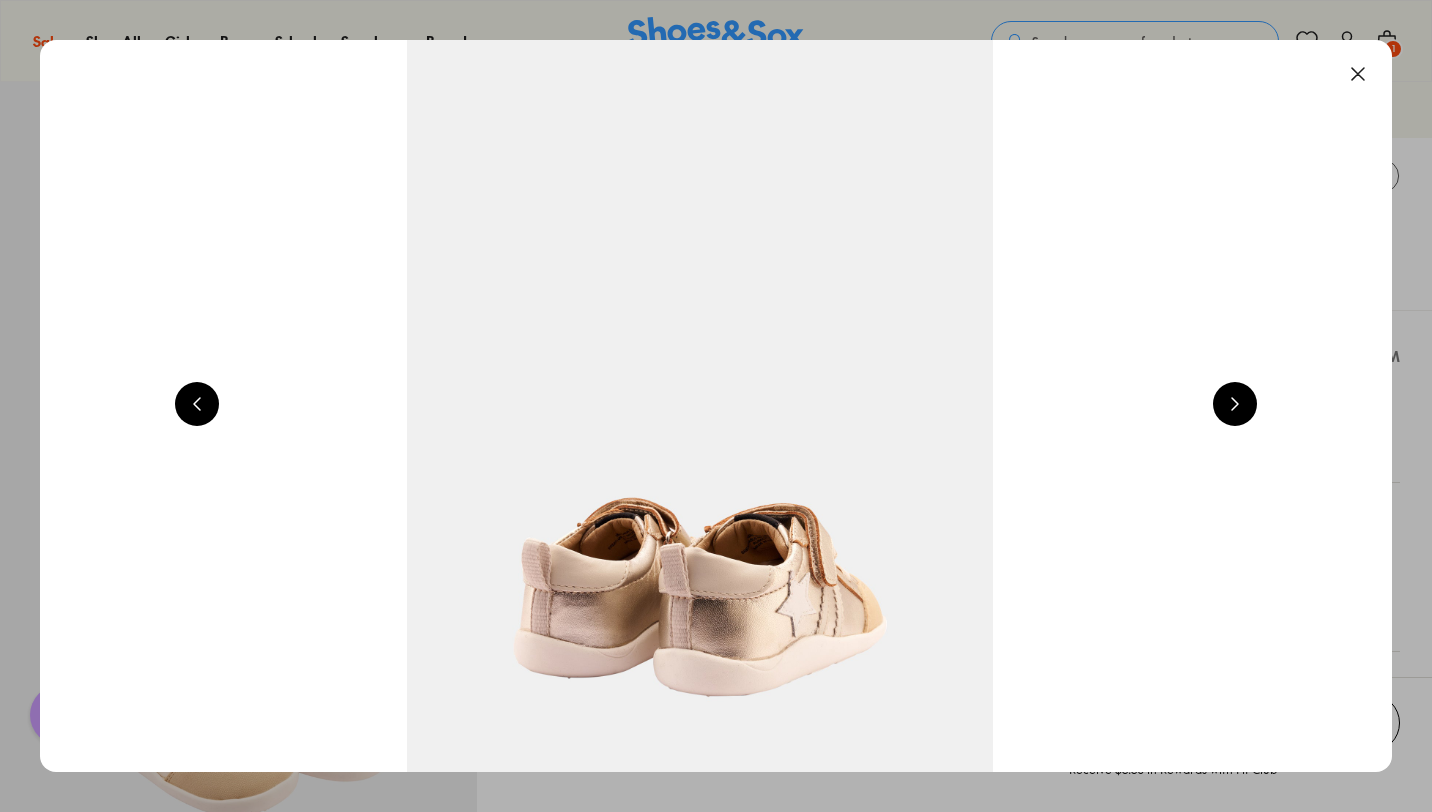 click at bounding box center [1235, 404] 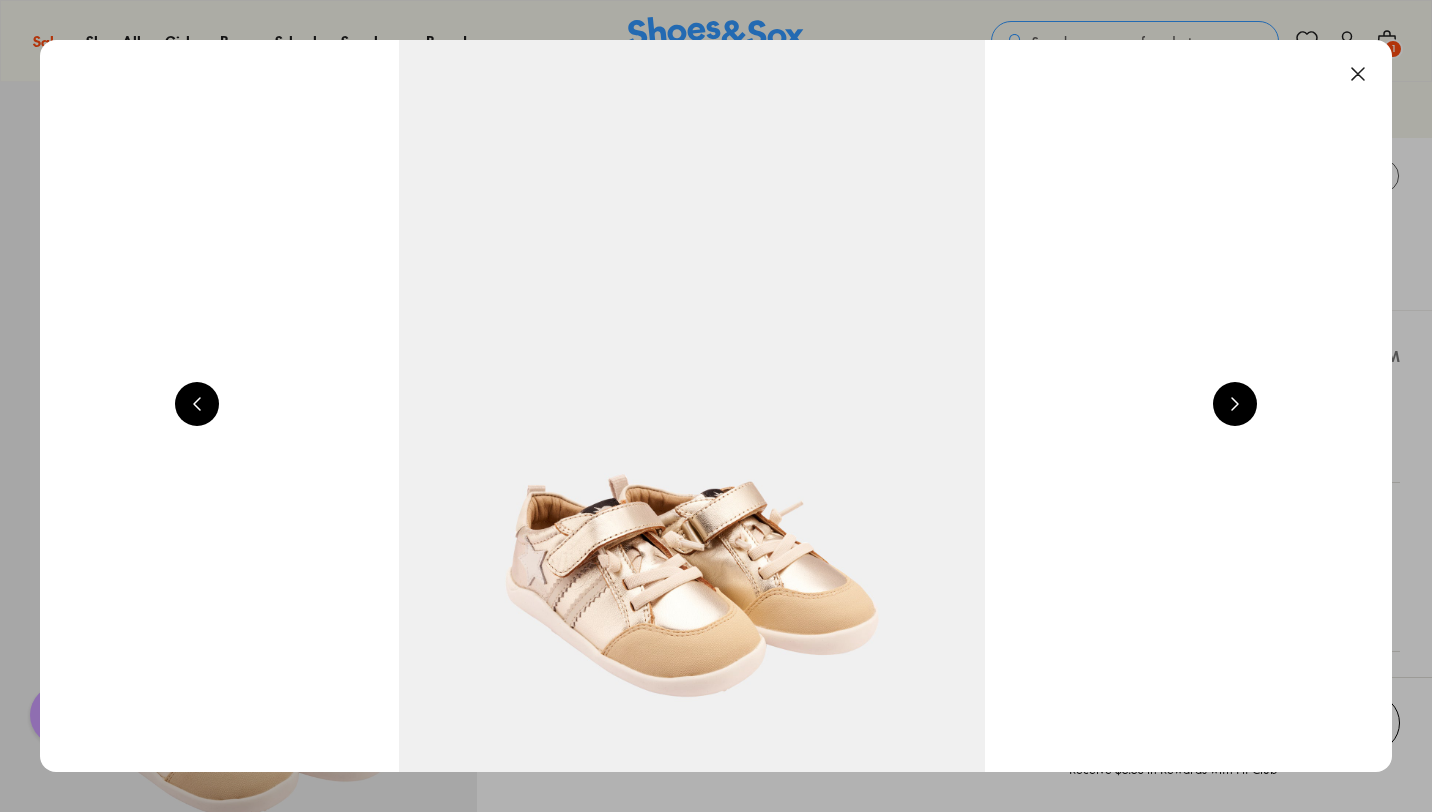 click at bounding box center (1235, 404) 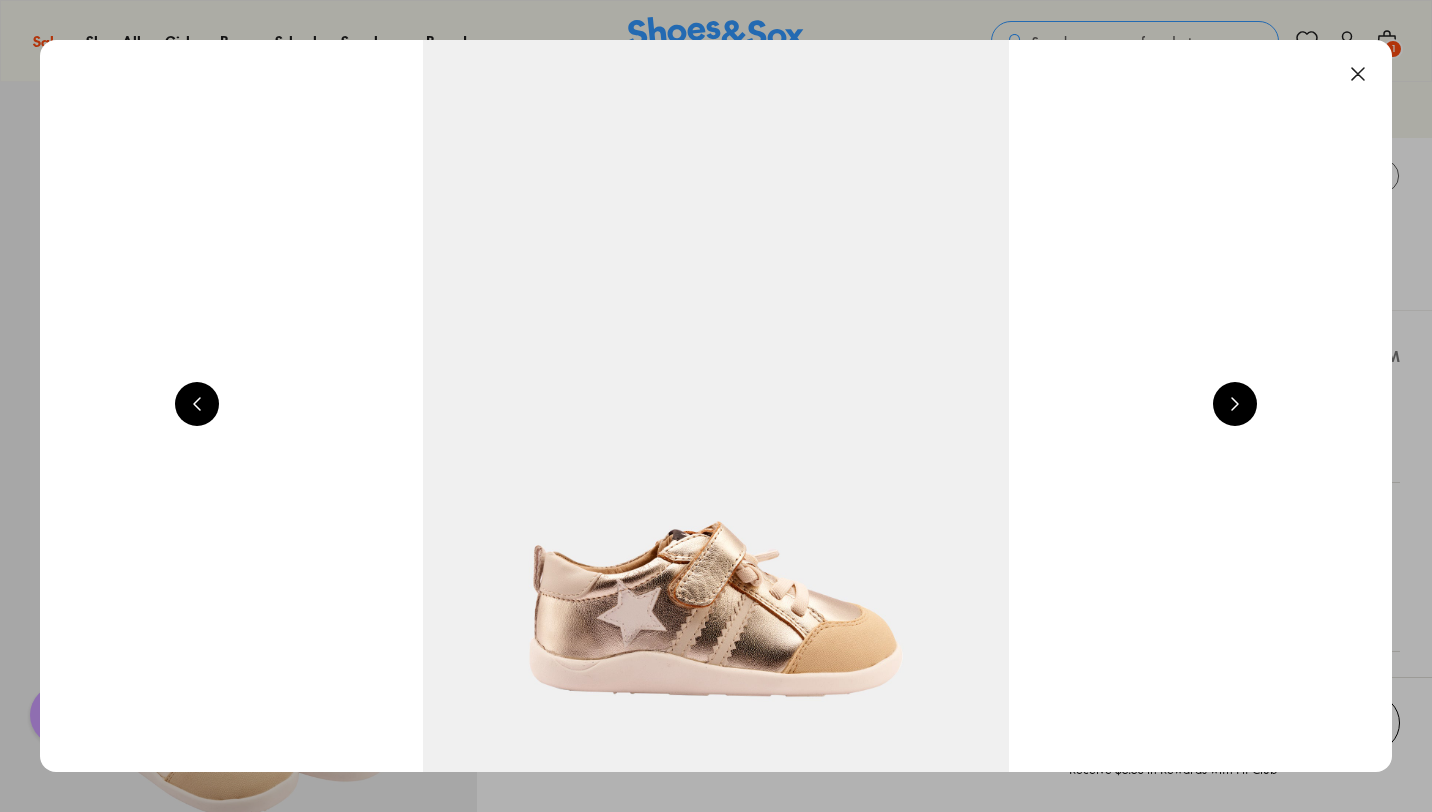scroll, scrollTop: 0, scrollLeft: 1360, axis: horizontal 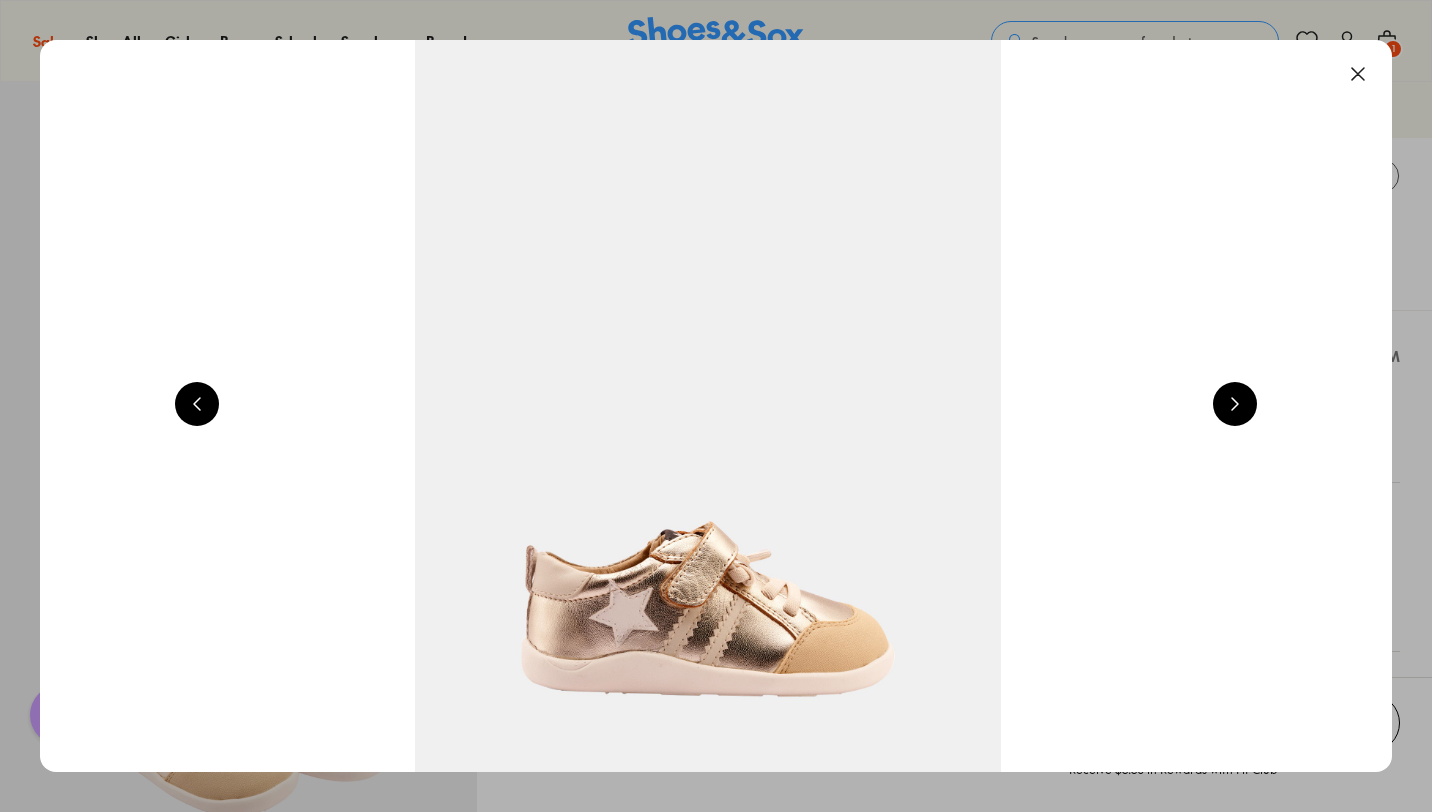 click at bounding box center [1358, 74] 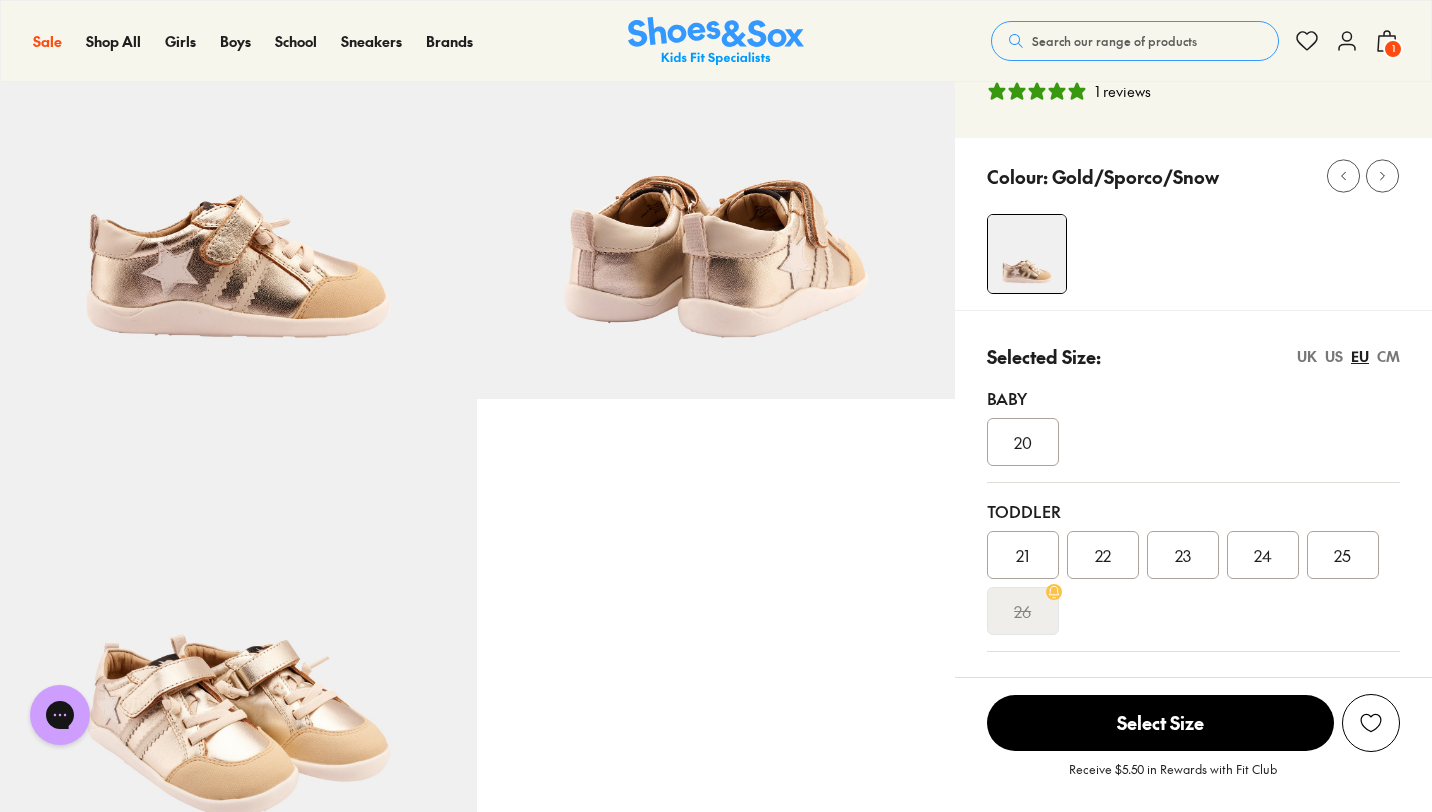 click on "21" at bounding box center [1023, 555] 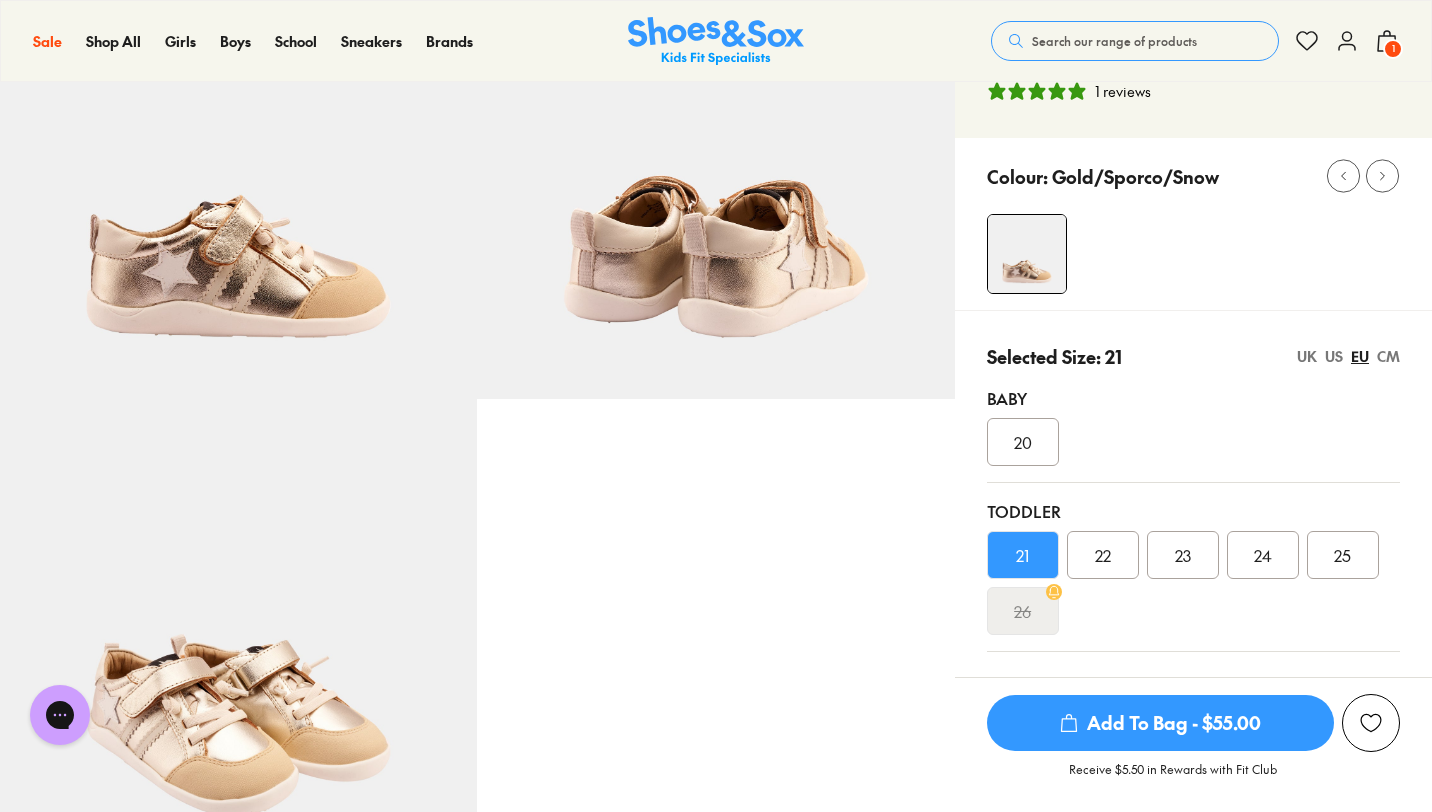 click on "Add To Bag - $55.00" at bounding box center (1160, 723) 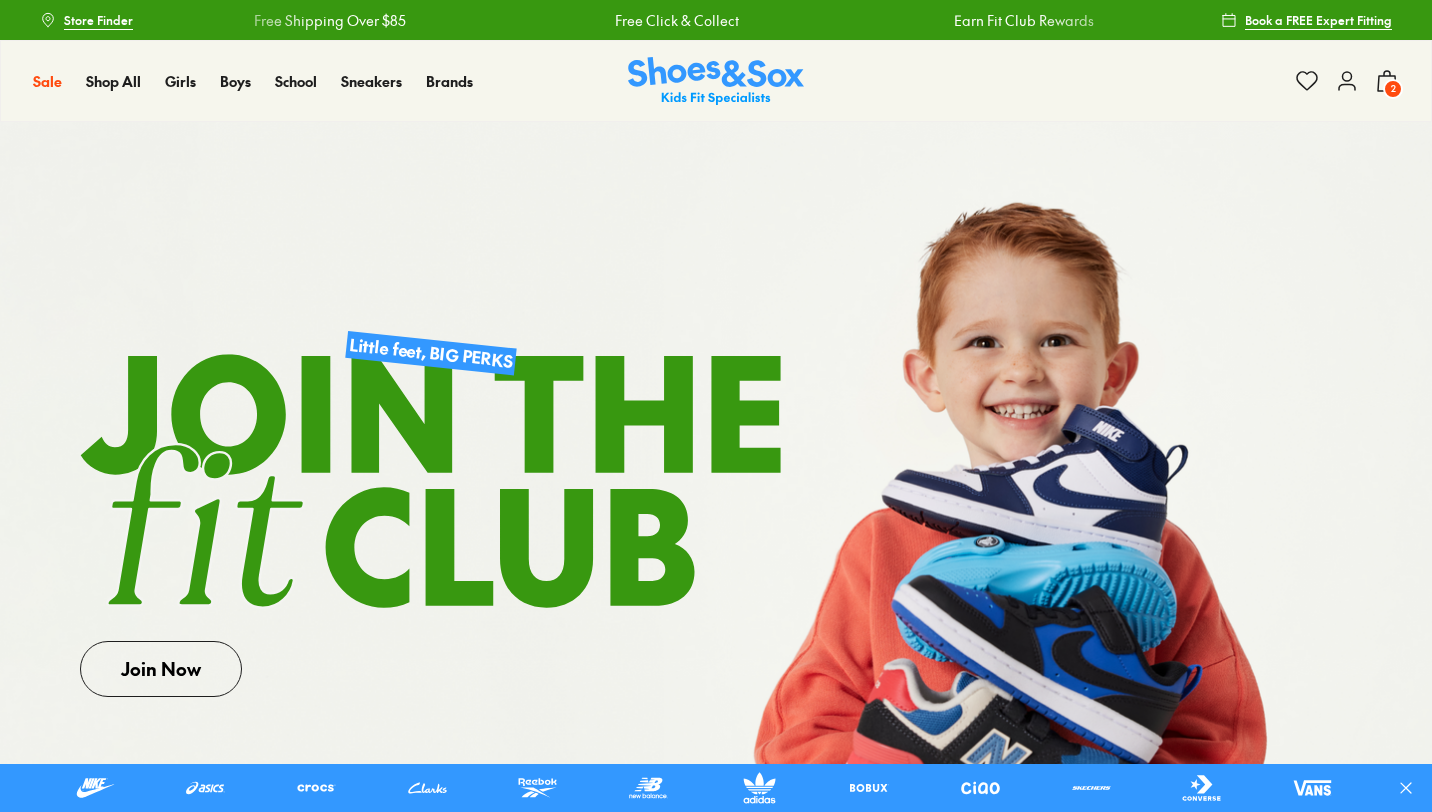 click at bounding box center (716, 525) 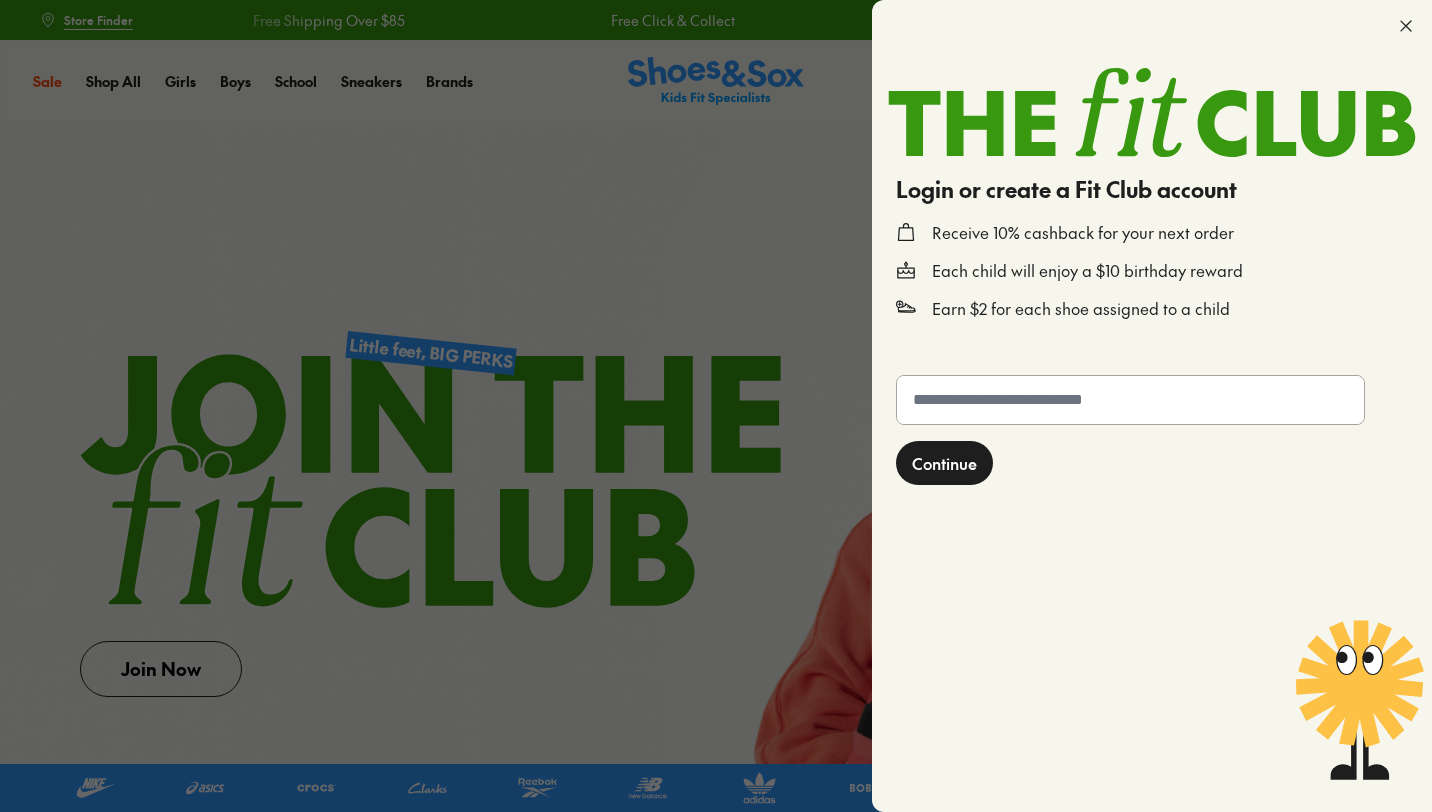 scroll, scrollTop: 0, scrollLeft: 0, axis: both 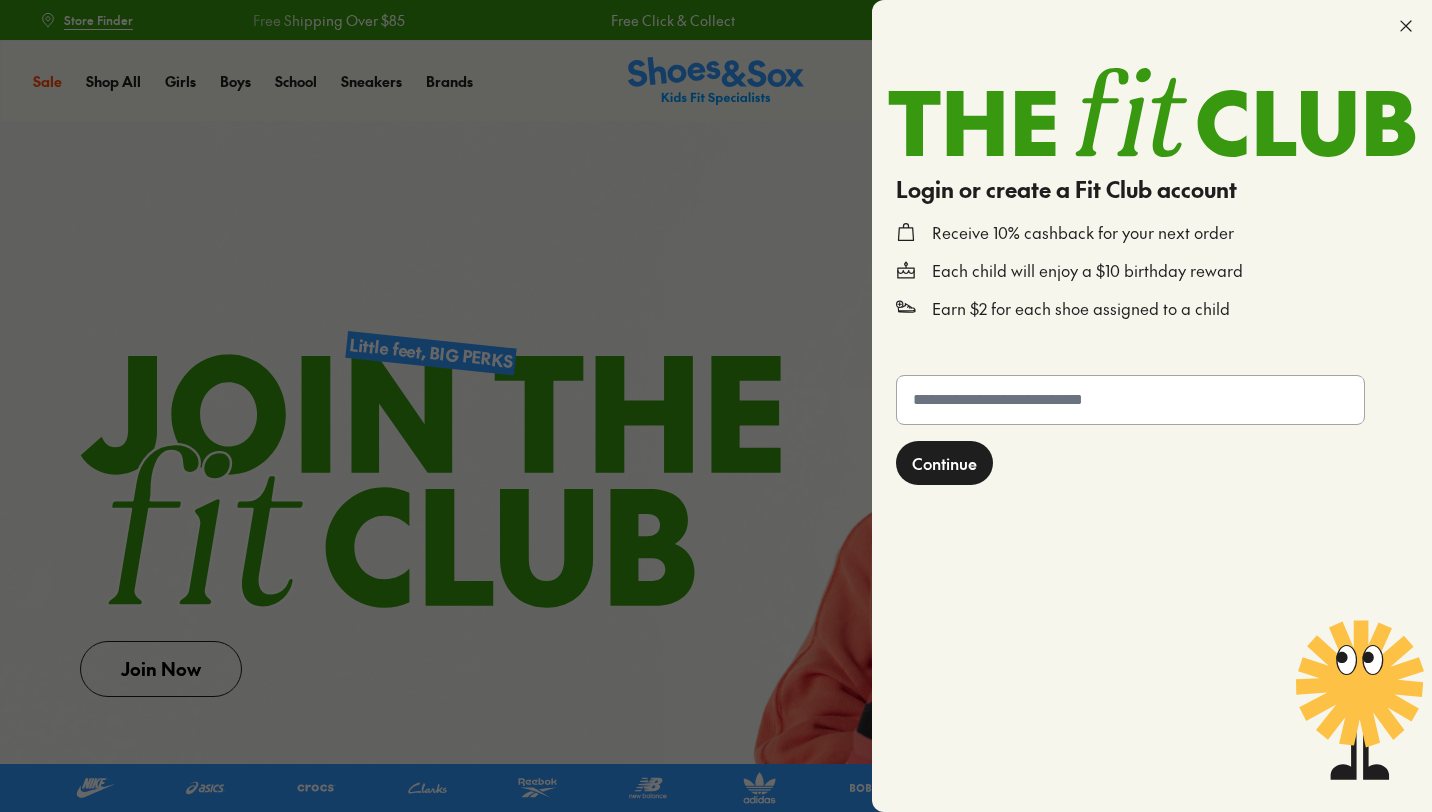 click 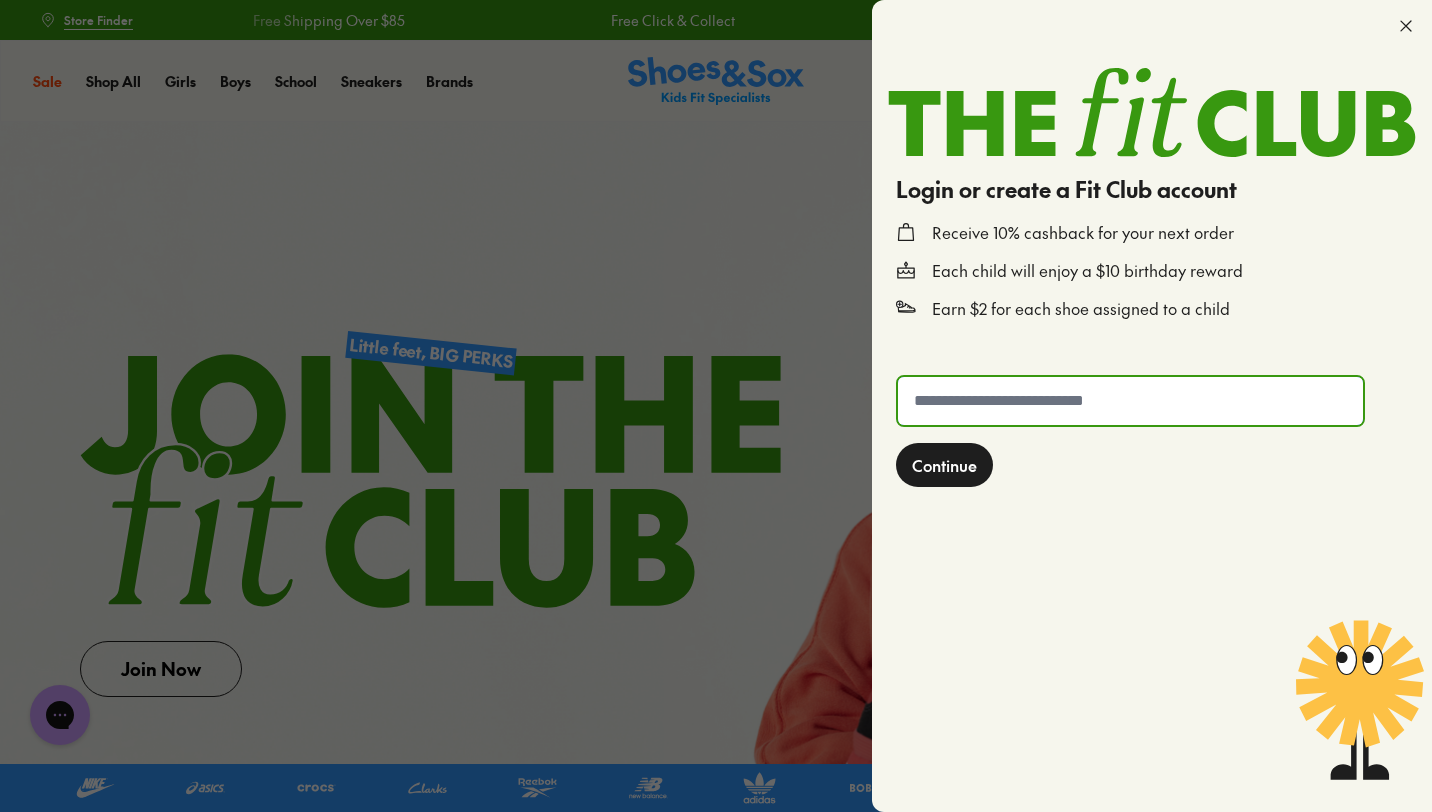 scroll, scrollTop: 0, scrollLeft: 0, axis: both 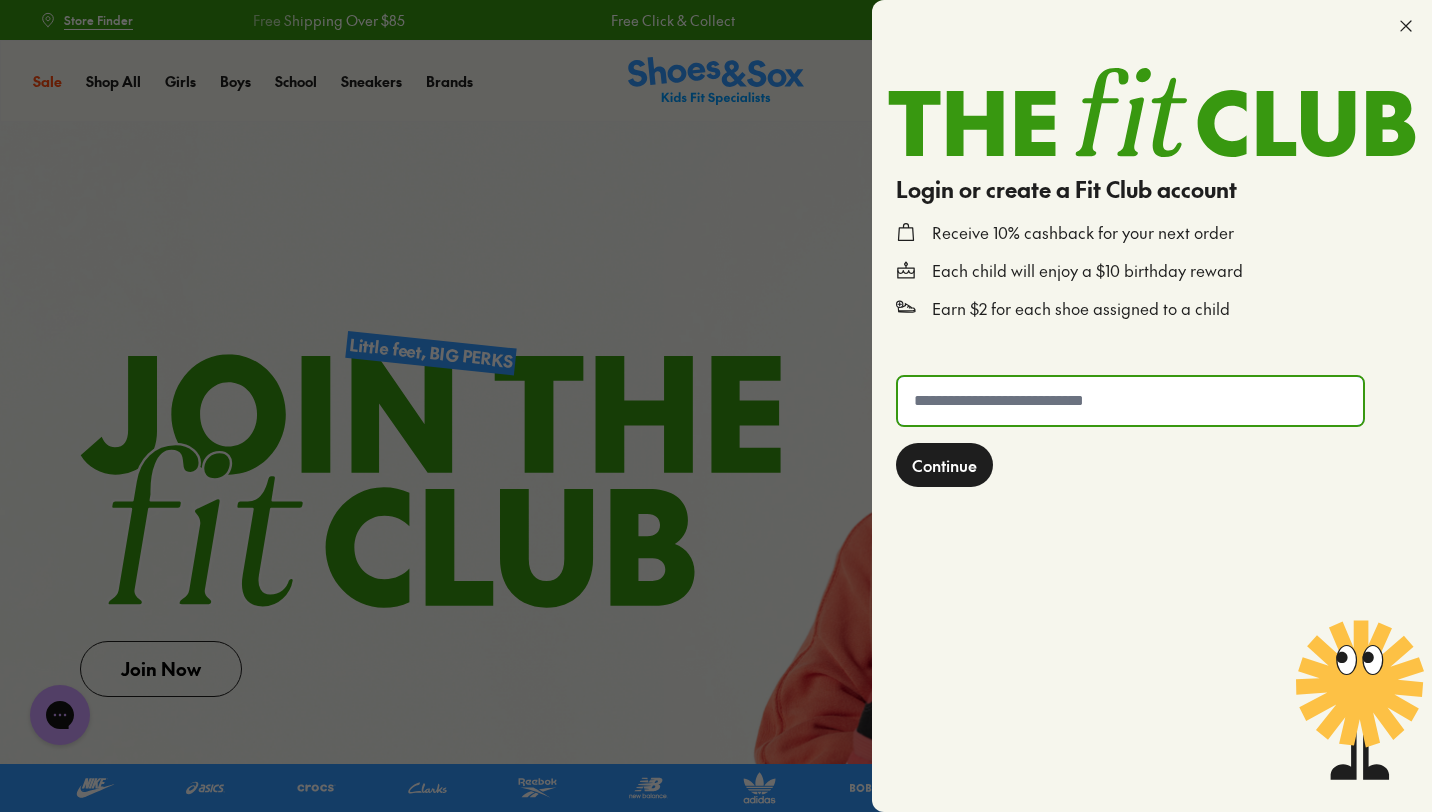 type on "**********" 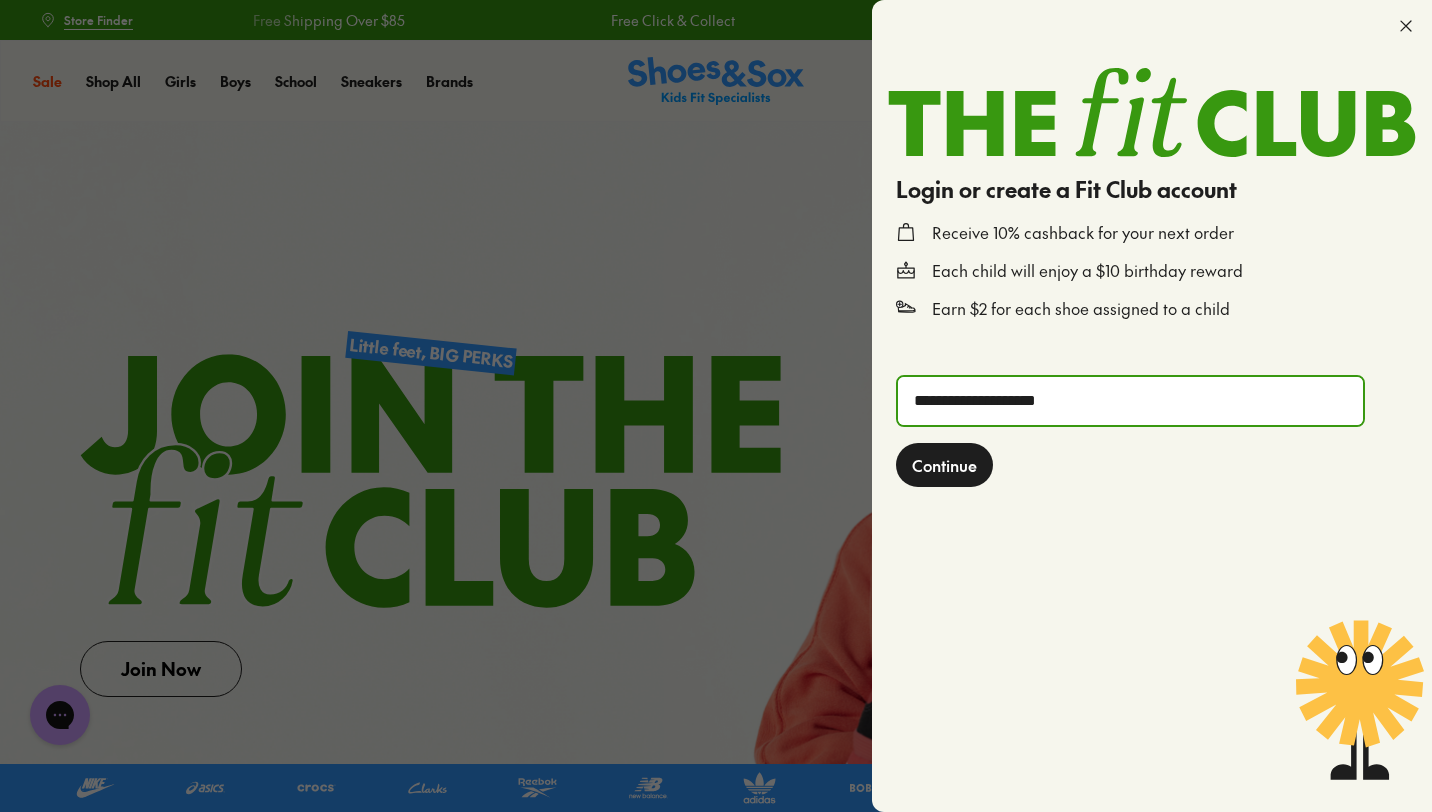 click on "Continue" 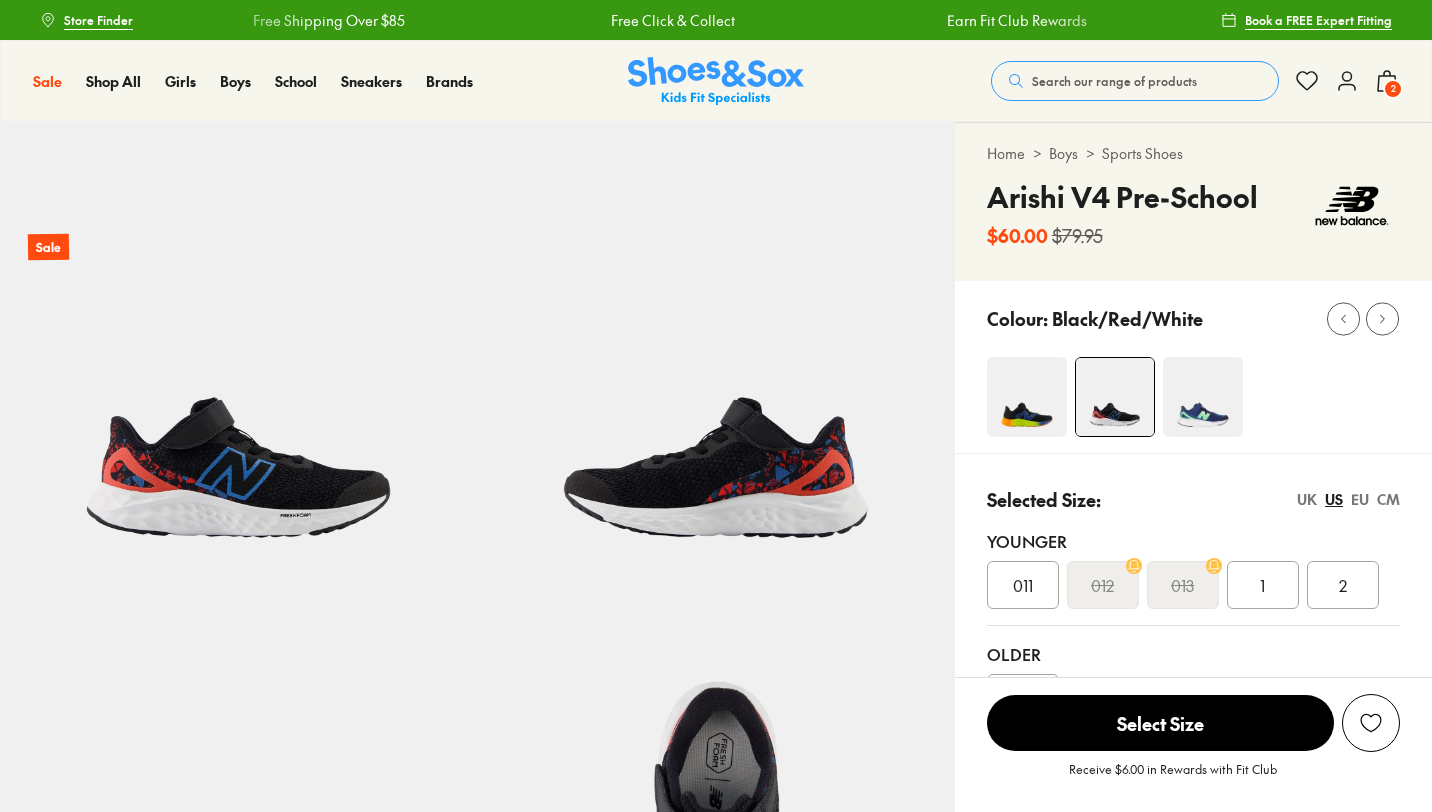 scroll, scrollTop: 0, scrollLeft: 0, axis: both 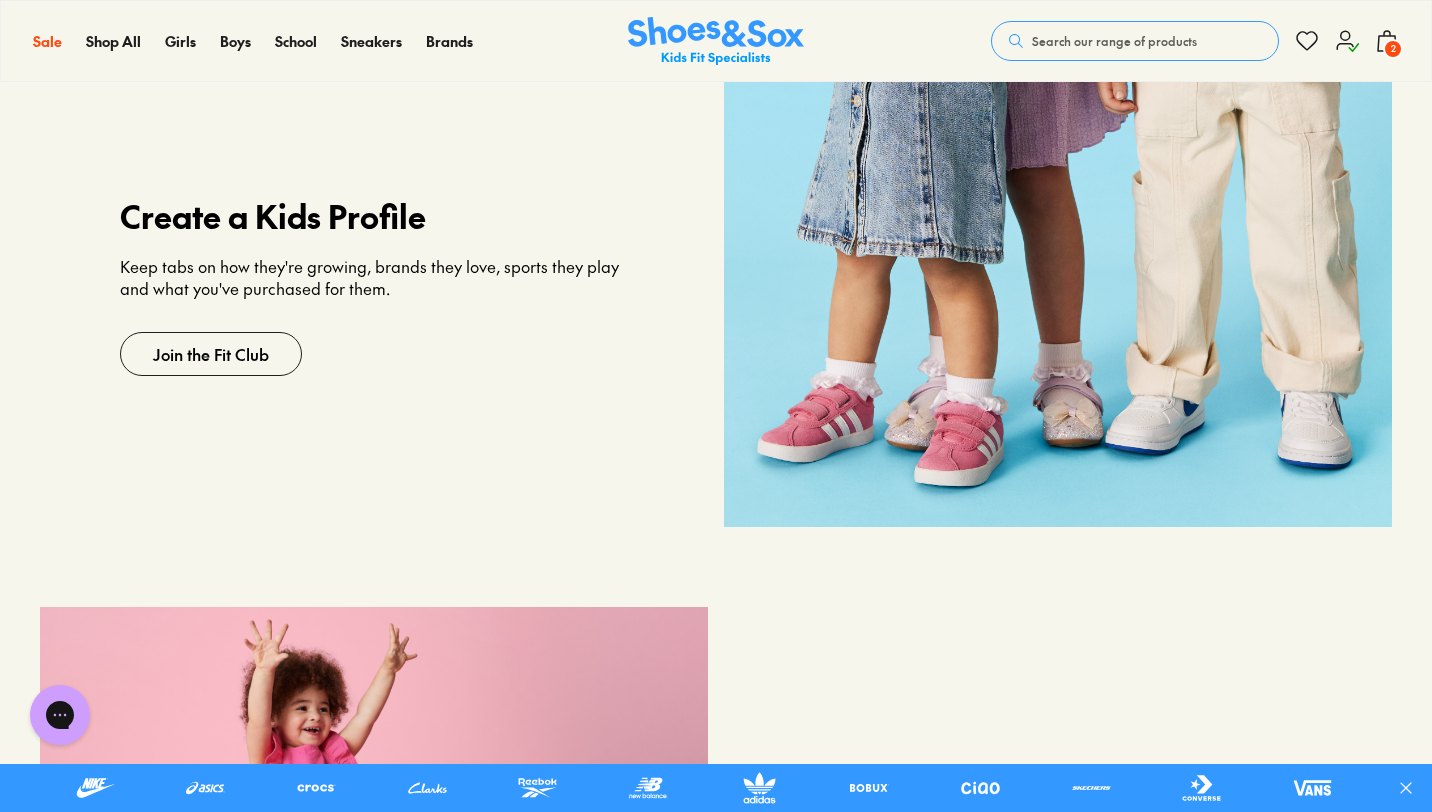 click on "2" at bounding box center [1393, 49] 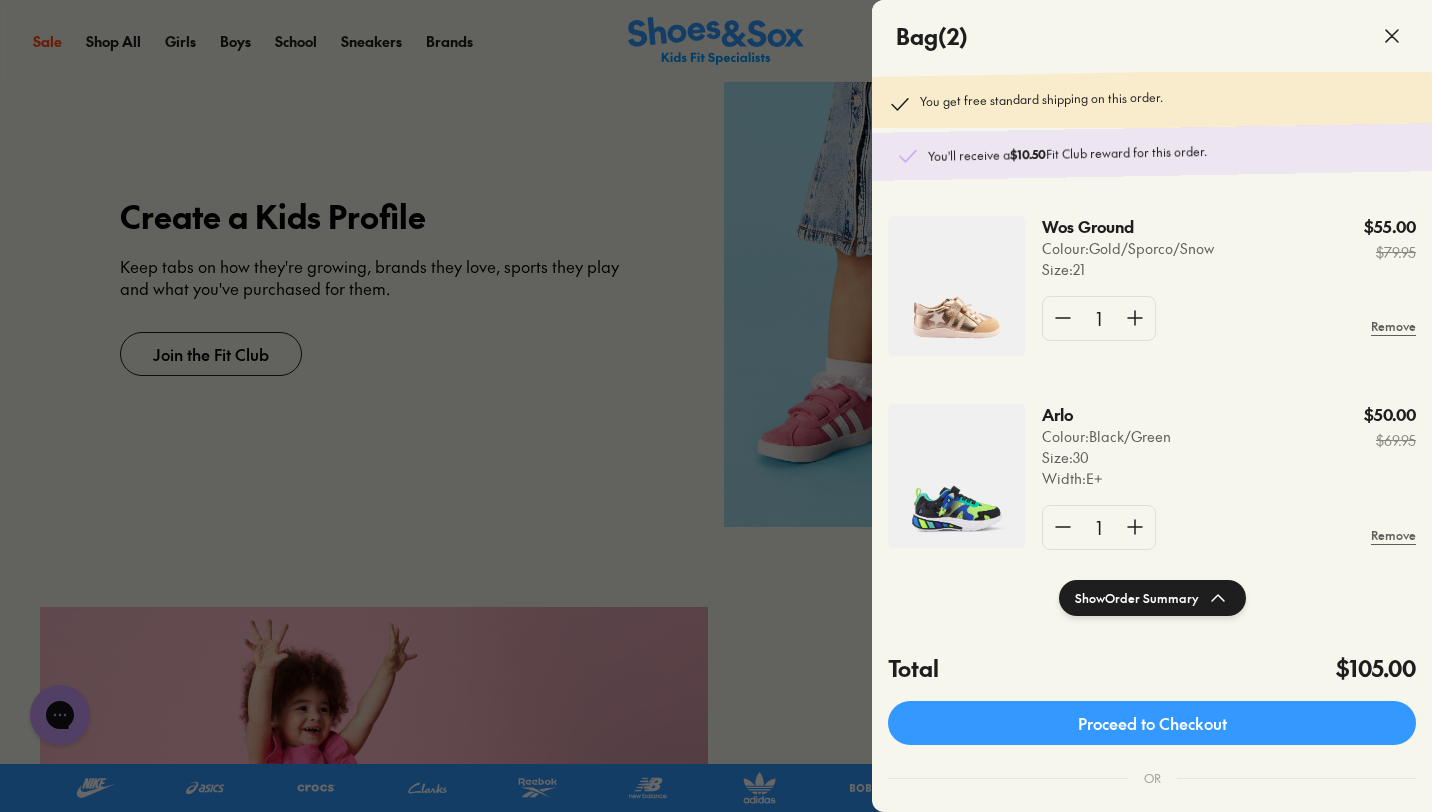 click 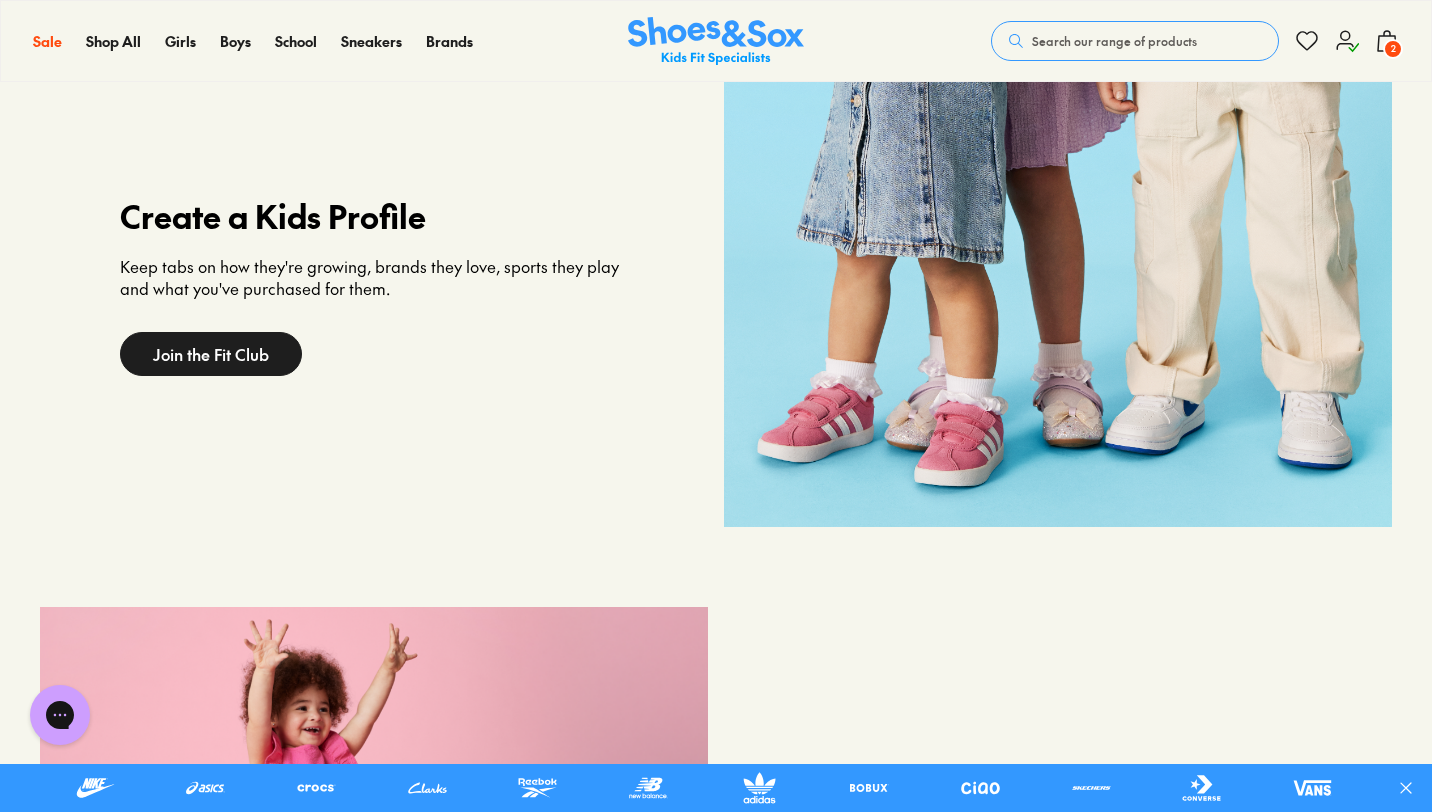click on "Join the Fit Club" at bounding box center (211, 354) 